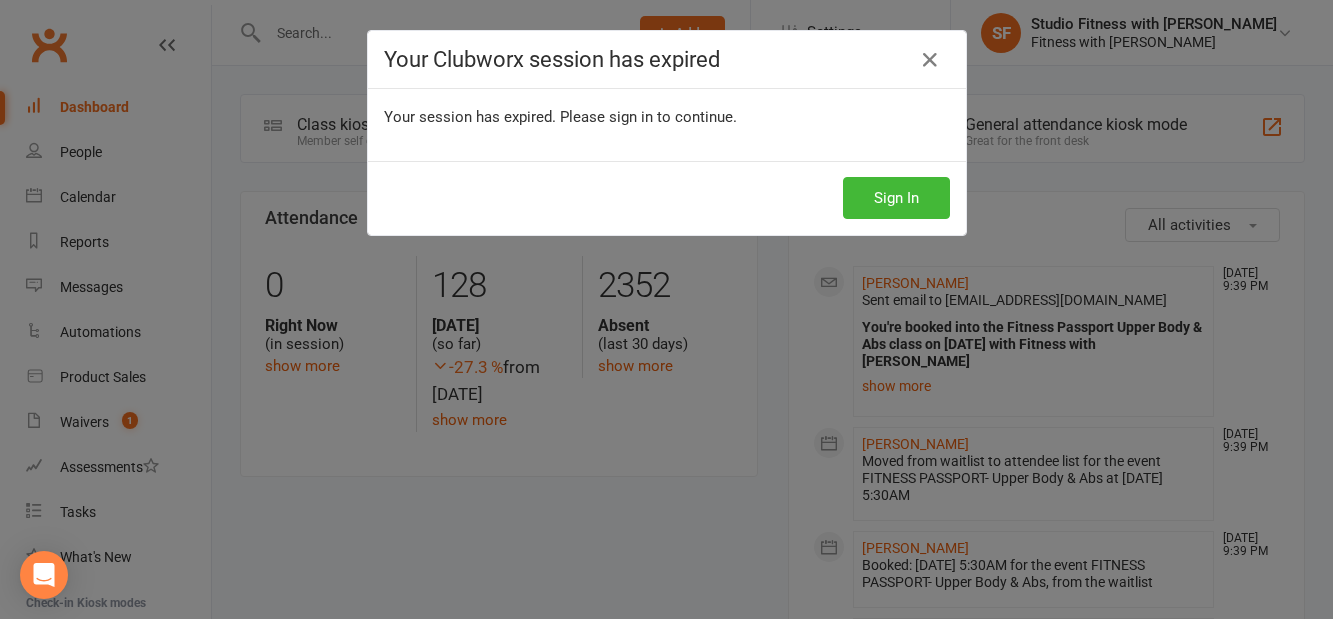 scroll, scrollTop: 0, scrollLeft: 0, axis: both 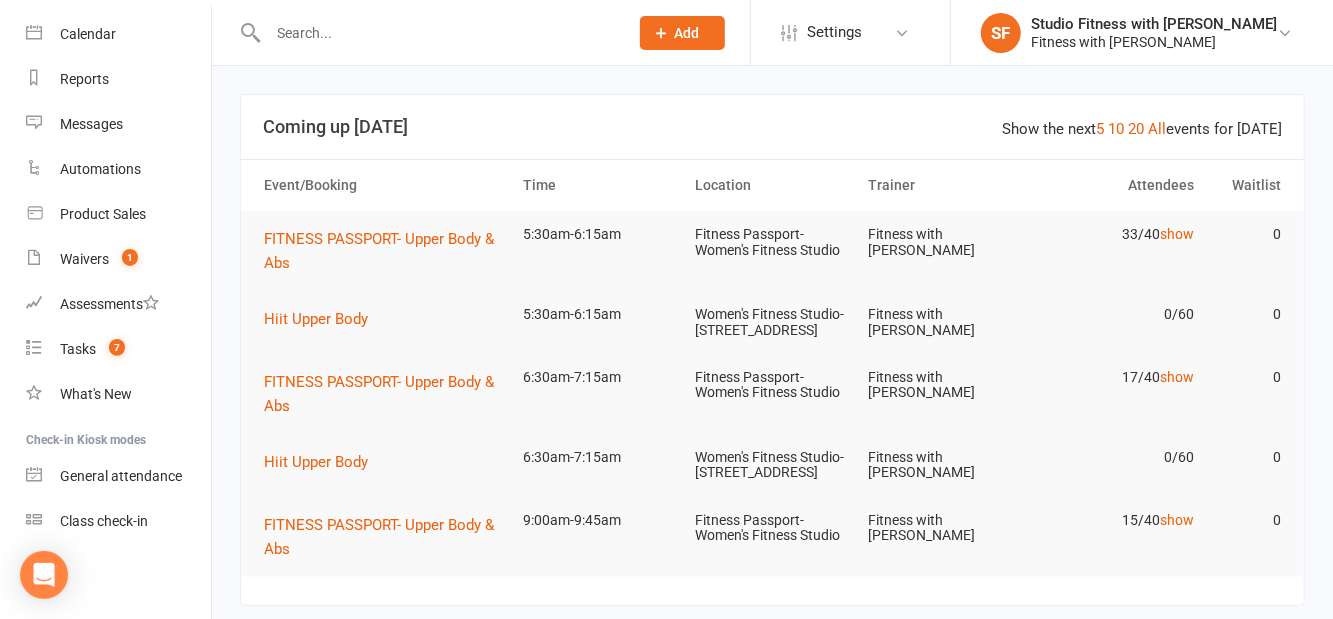 click on "Class check-in" at bounding box center (104, 521) 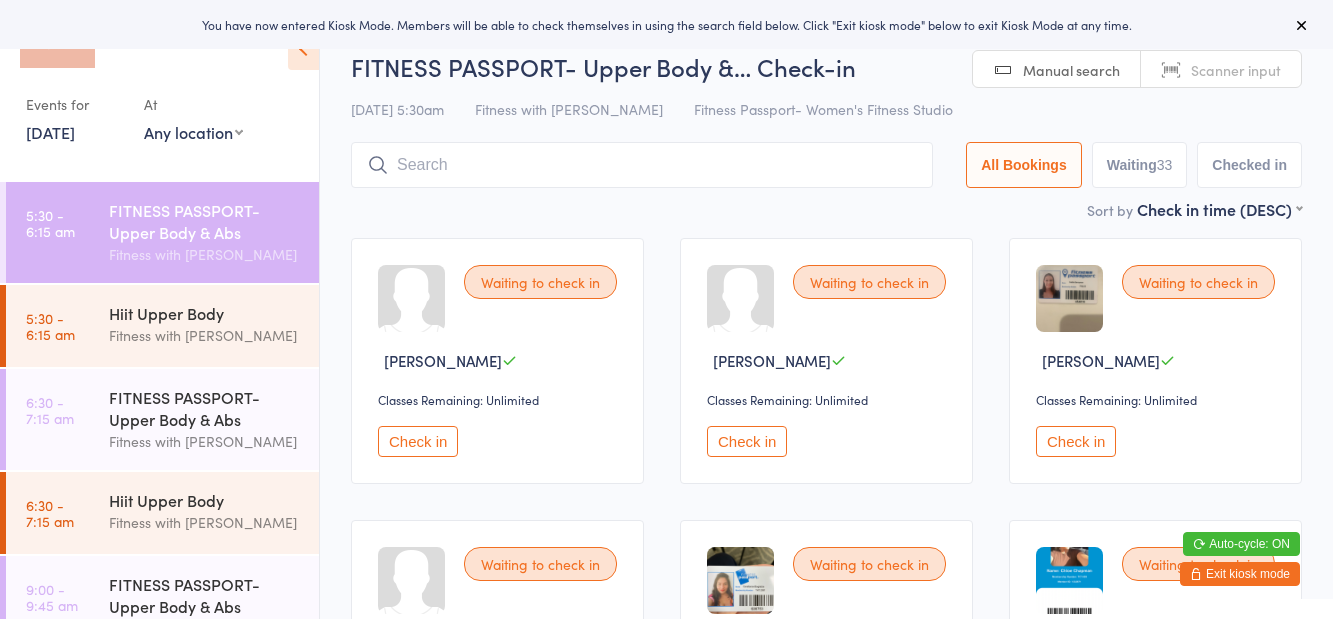 scroll, scrollTop: 0, scrollLeft: 0, axis: both 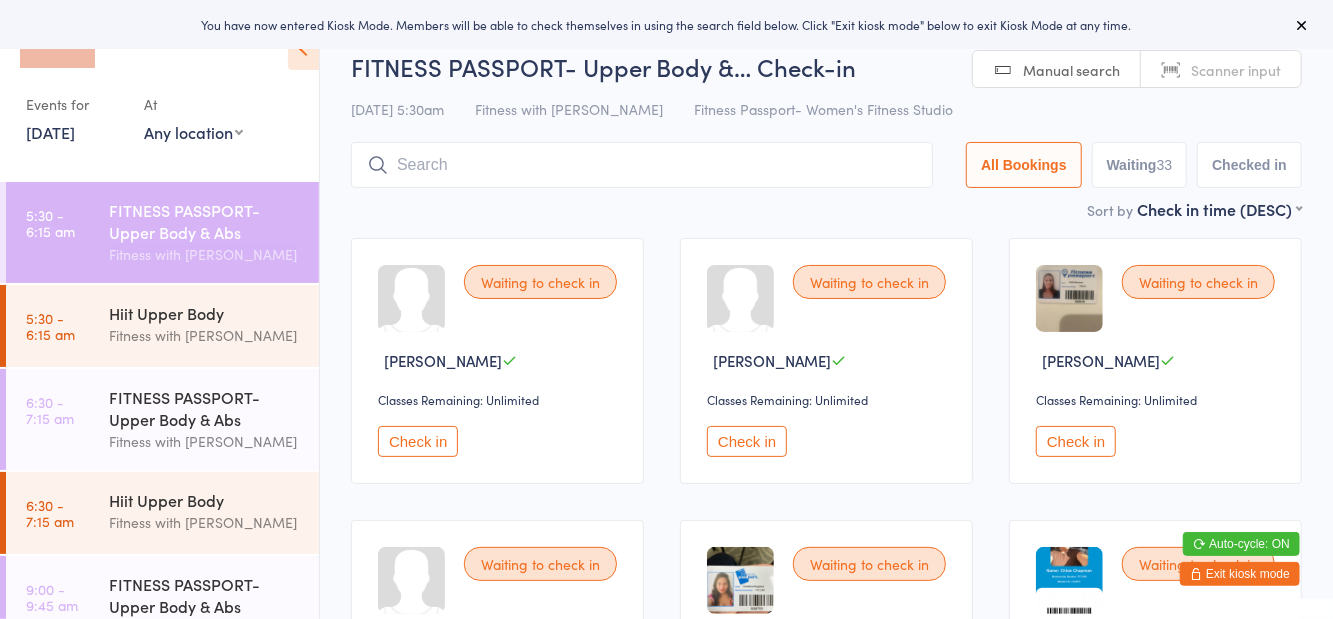 click on "Any location Women's Fitness Studio-  [STREET_ADDRESS], [GEOGRAPHIC_DATA] Fitness Passport- Women's Fitness Studio" at bounding box center [193, 132] 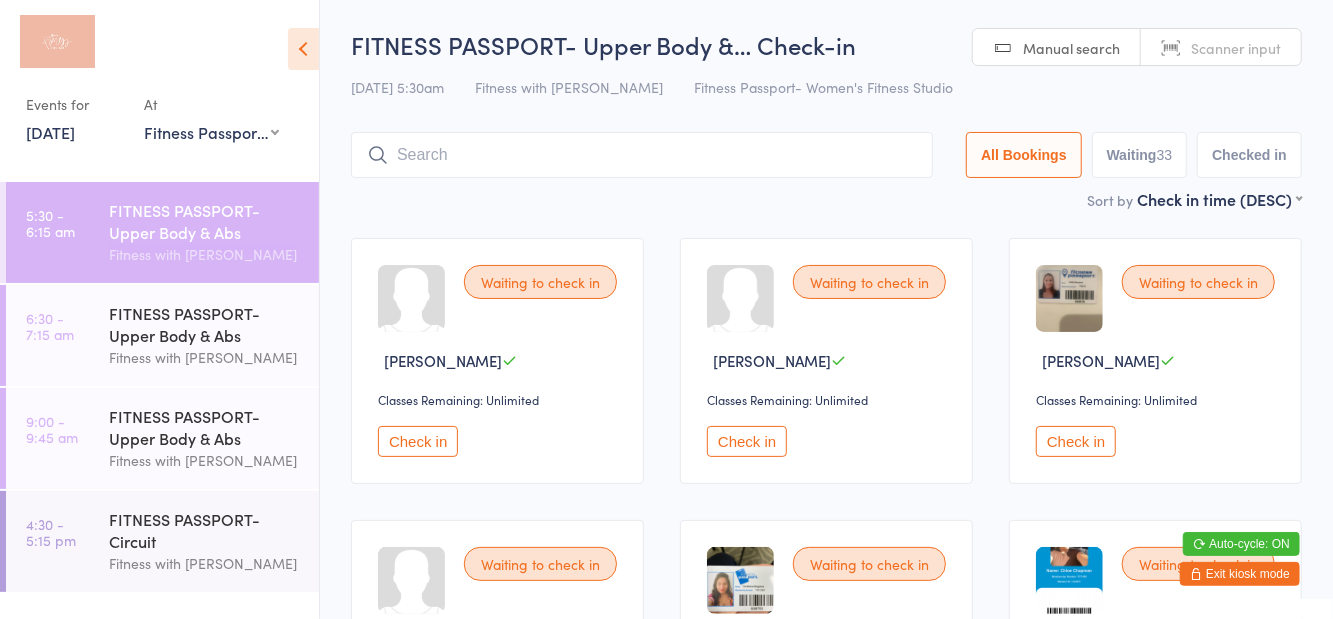 click on "Waiting to check in [PERSON_NAME]  Classes Remaining: Unlimited   Check in Waiting to check in [PERSON_NAME]  Classes Remaining: Unlimited   Check in Waiting to check in [PERSON_NAME]  Classes Remaining: Unlimited   Check in Waiting to check in [PERSON_NAME]  Classes Remaining: Unlimited   Check in Waiting to check in [PERSON_NAME]  Classes Remaining: Unlimited   Check in Waiting to check in [PERSON_NAME]  Classes Remaining: Unlimited   Check in Waiting to check in [PERSON_NAME]  Classes Remaining: Unlimited   Check in Waiting to check in [PERSON_NAME]  Classes Remaining: Unlimited   Check in Waiting to check in [PERSON_NAME]  Classes Remaining: Unlimited   Check in Waiting to check in [PERSON_NAME]  Classes Remaining: Unlimited   Check in Waiting to check in [PERSON_NAME]  Classes Remaining: Unlimited   Check in Waiting to check in [GEOGRAPHIC_DATA][PERSON_NAME]  Classes Remaining: Unlimited   Check in Waiting to check in [PERSON_NAME]  Classes Remaining: Unlimited   Check in Waiting to check in [PERSON_NAME]" at bounding box center (826, 1771) 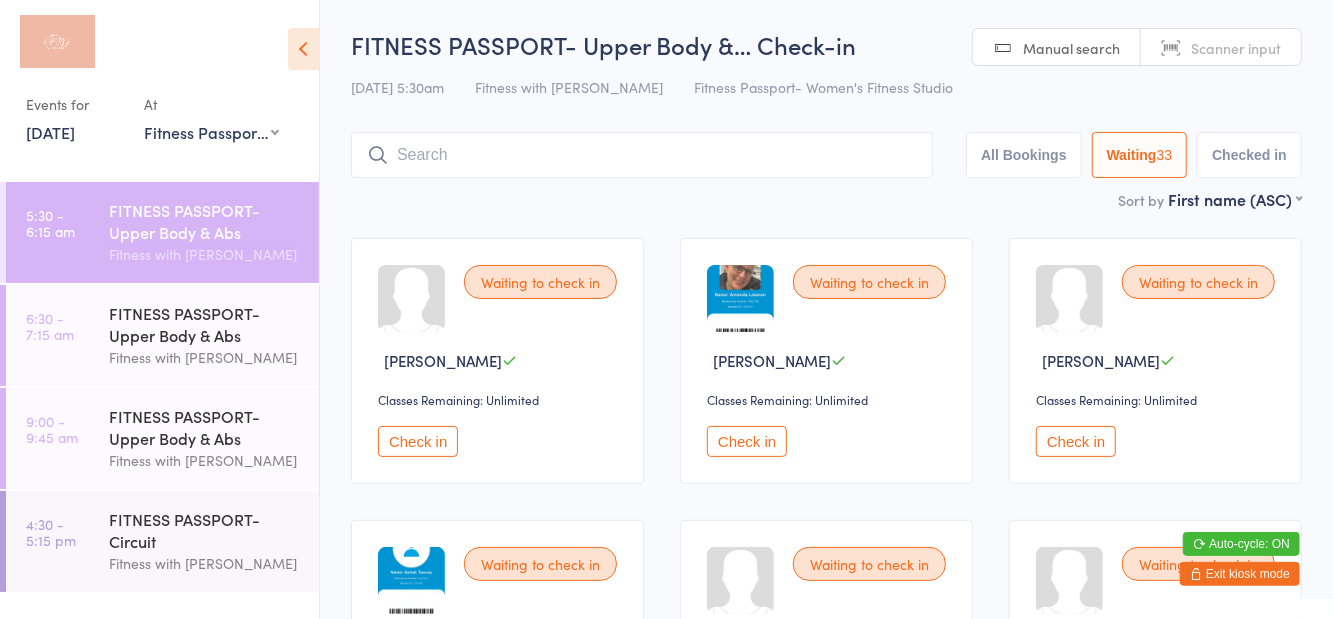 click on "Fitness with [PERSON_NAME]" at bounding box center (205, 357) 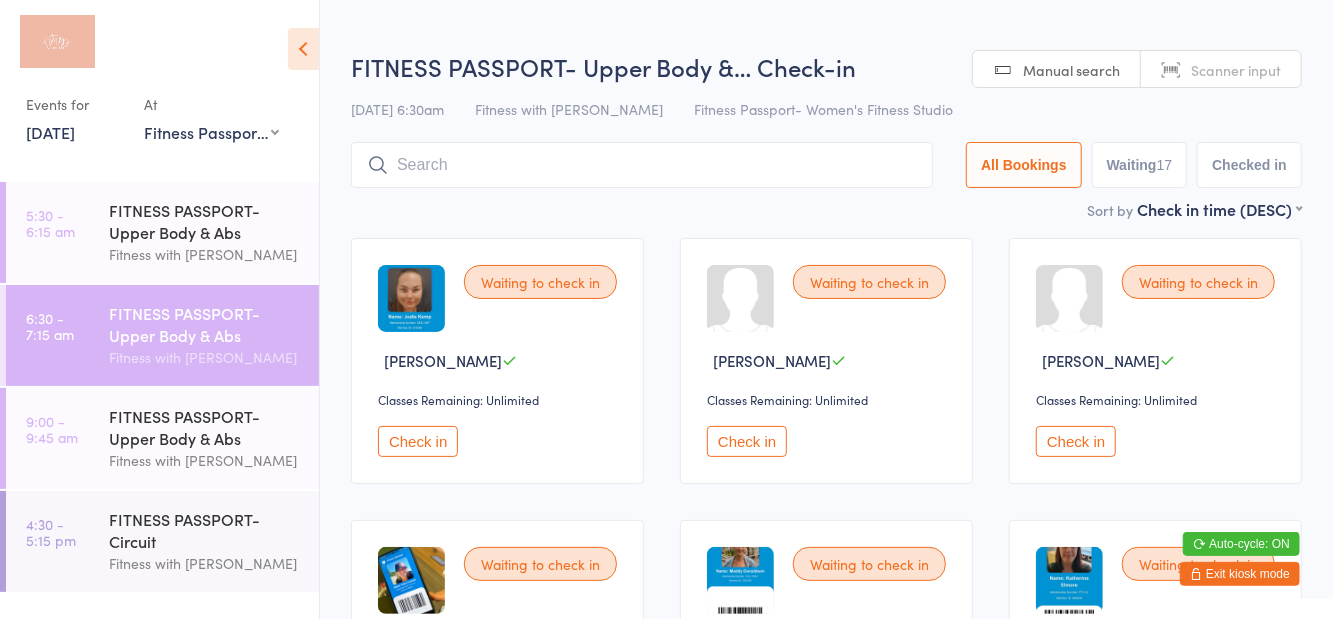 click on "[DATE] 6:30am  Fitness with Zoe  Fitness Passport- Women's Fitness Studio" at bounding box center [826, 109] 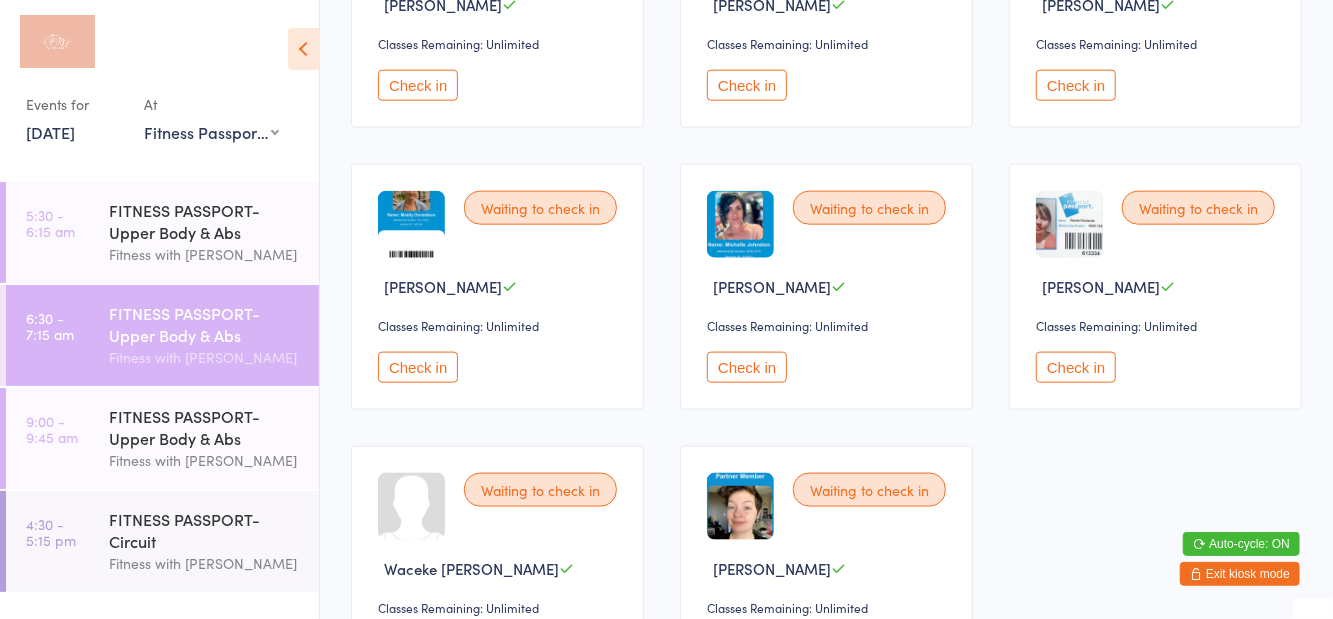 scroll, scrollTop: 1204, scrollLeft: 0, axis: vertical 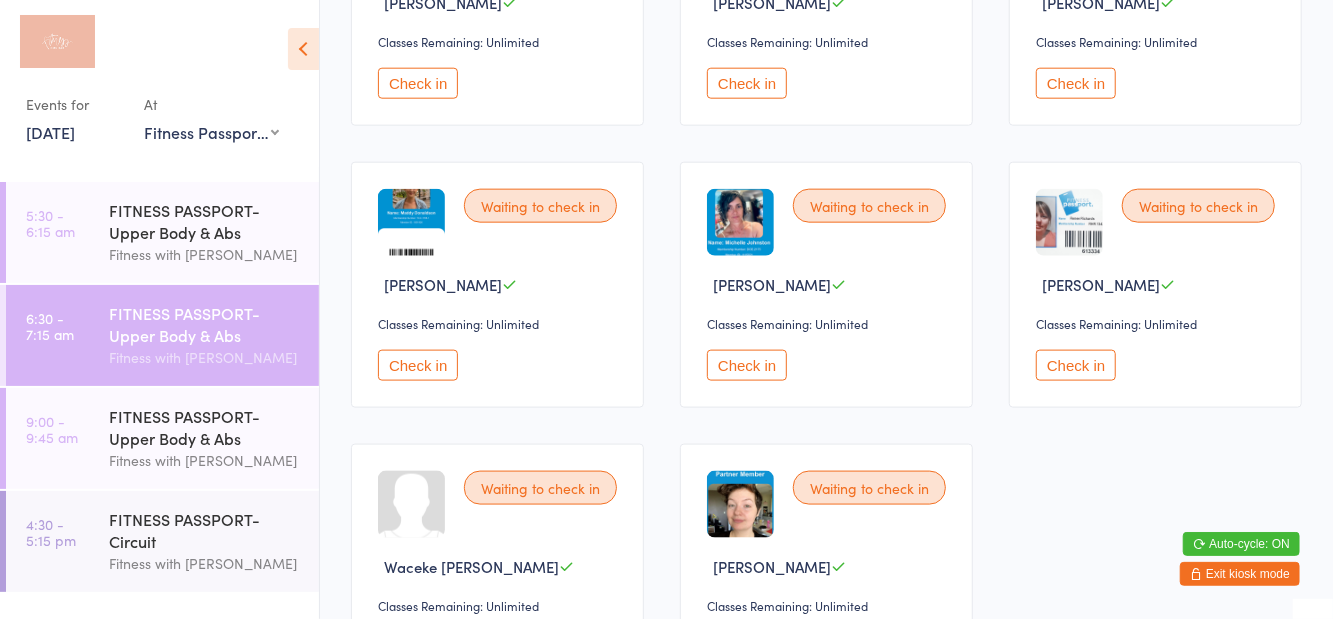 click on "Fitness with [PERSON_NAME]" at bounding box center [205, 254] 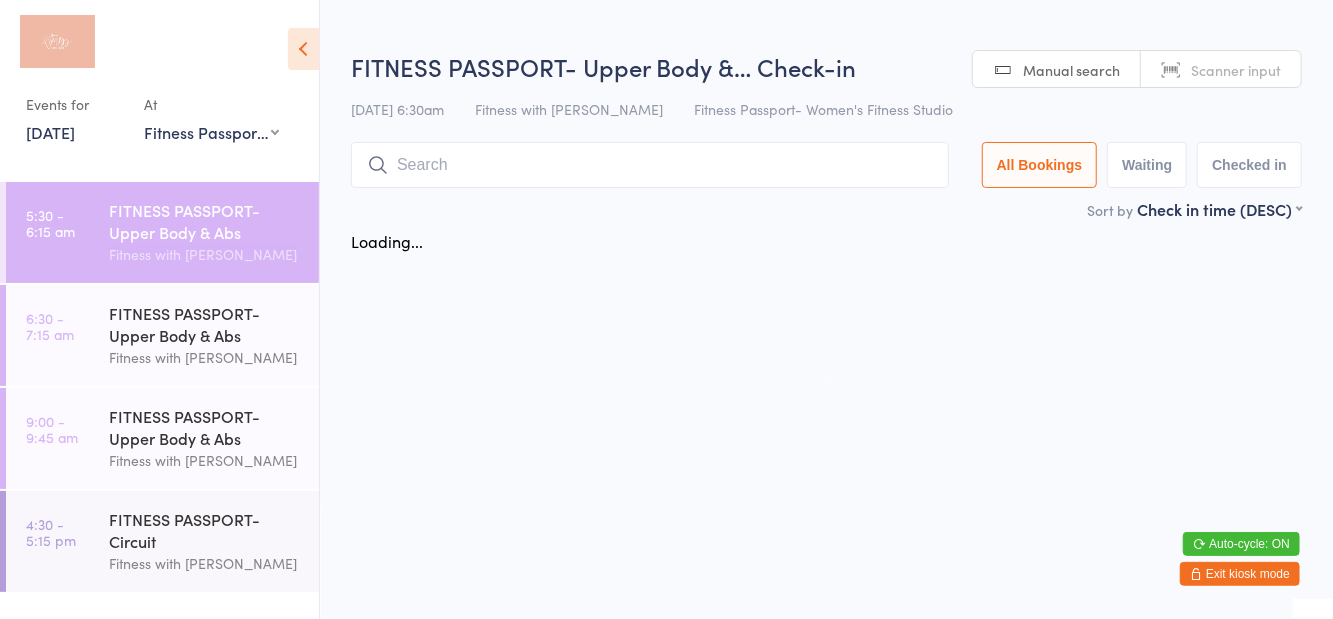 scroll, scrollTop: 0, scrollLeft: 0, axis: both 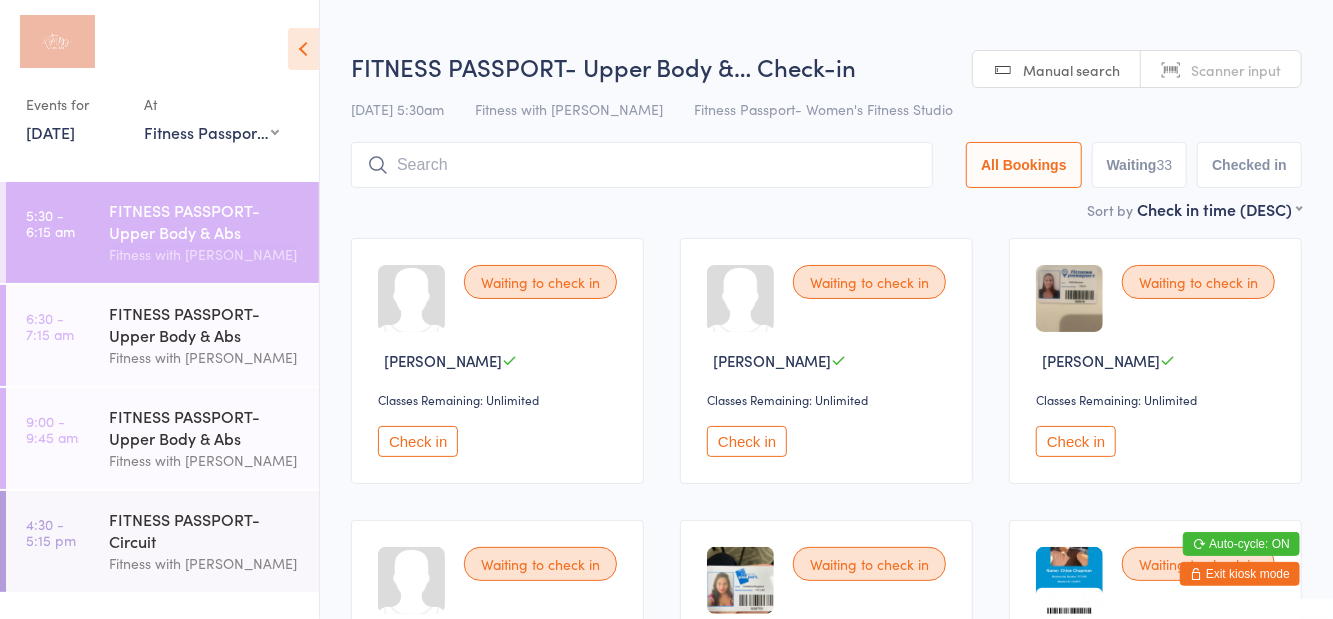 click on "FITNESS PASSPORT- Upper Body &… Check-in [DATE] 5:30am  Fitness with Zoe  Fitness Passport- Women's Fitness Studio  Manual search Scanner input All Bookings Waiting  33 Checked in" at bounding box center (826, 124) 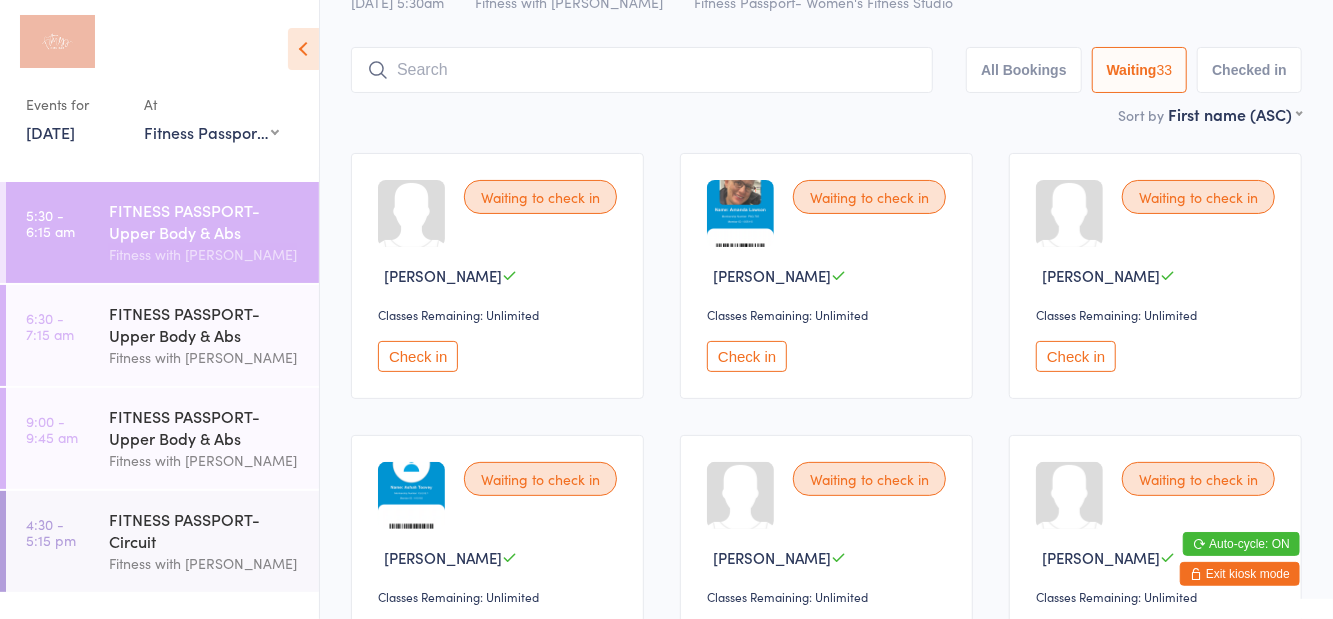 scroll, scrollTop: 24, scrollLeft: 0, axis: vertical 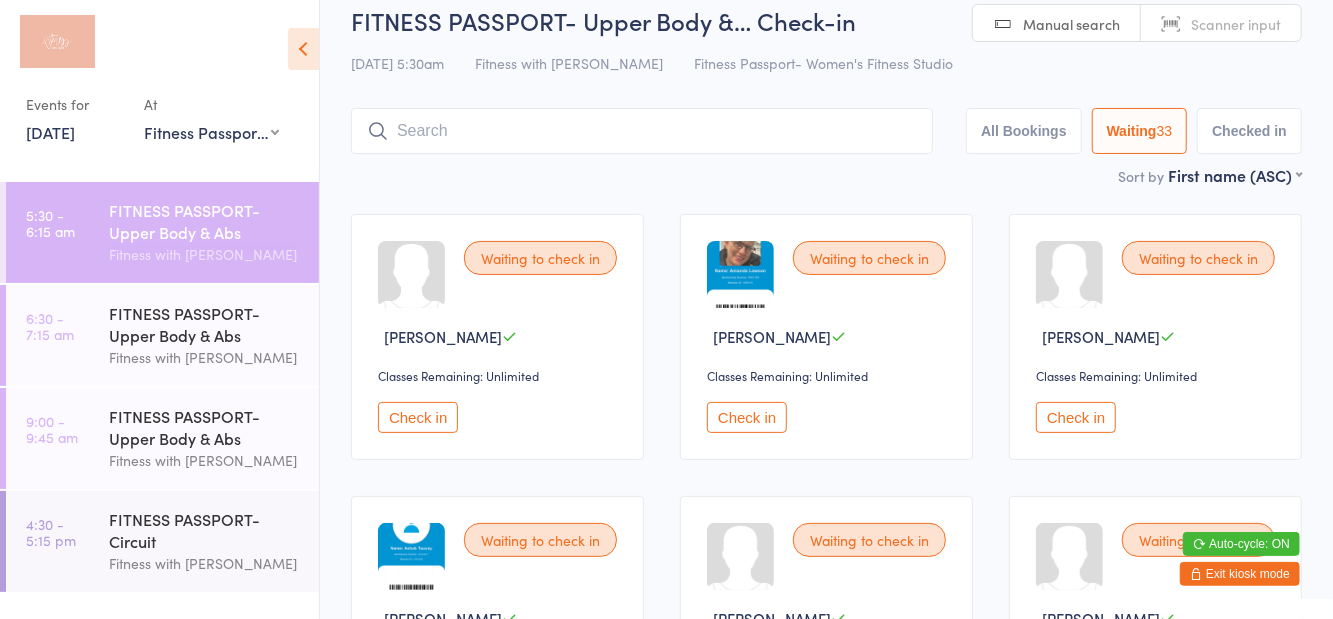 click at bounding box center (303, 49) 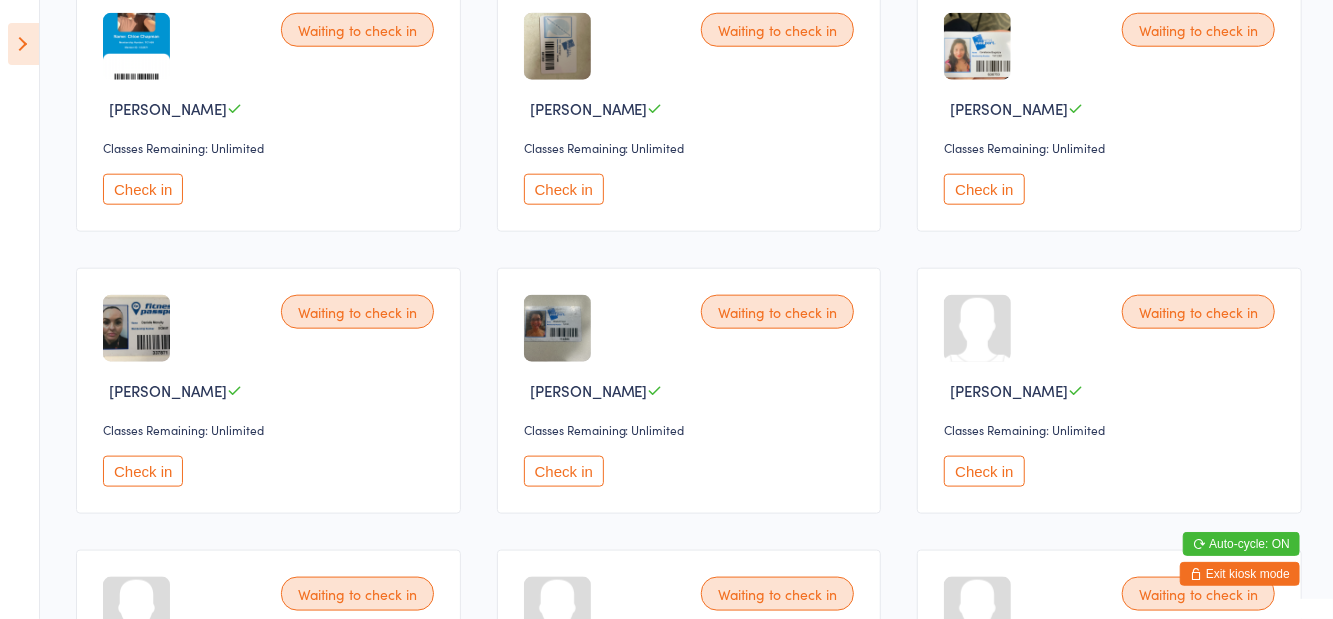 scroll, scrollTop: 1100, scrollLeft: 0, axis: vertical 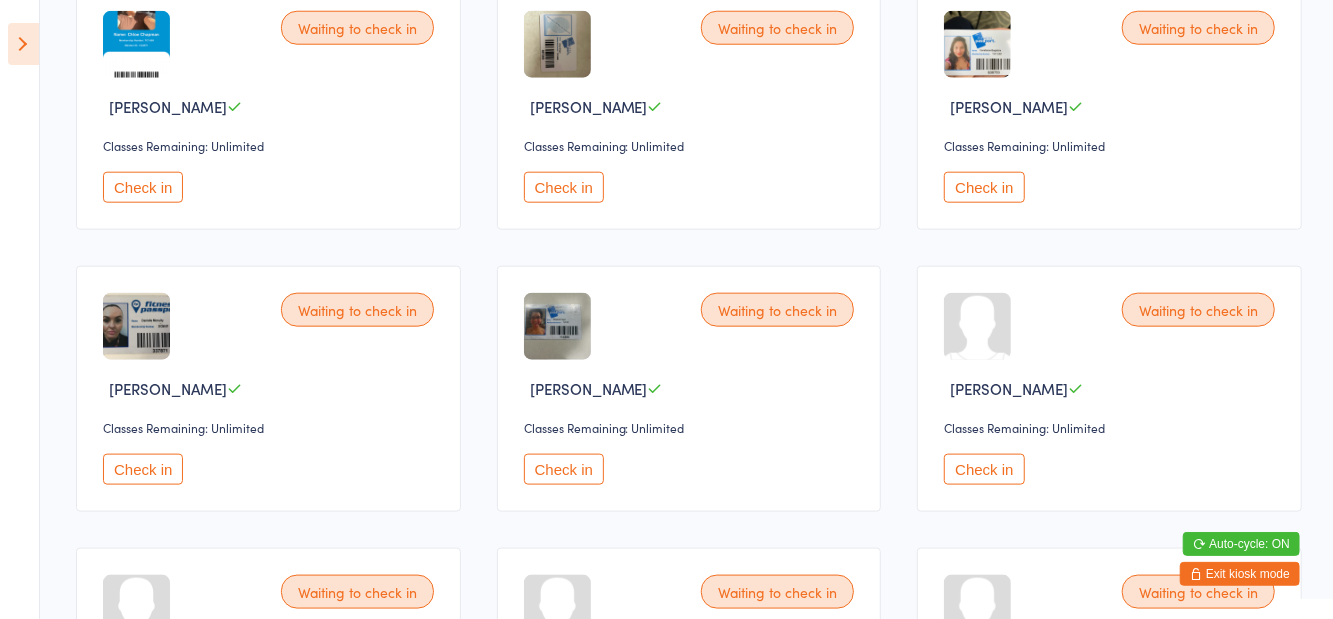 click on "Check in" at bounding box center (143, 469) 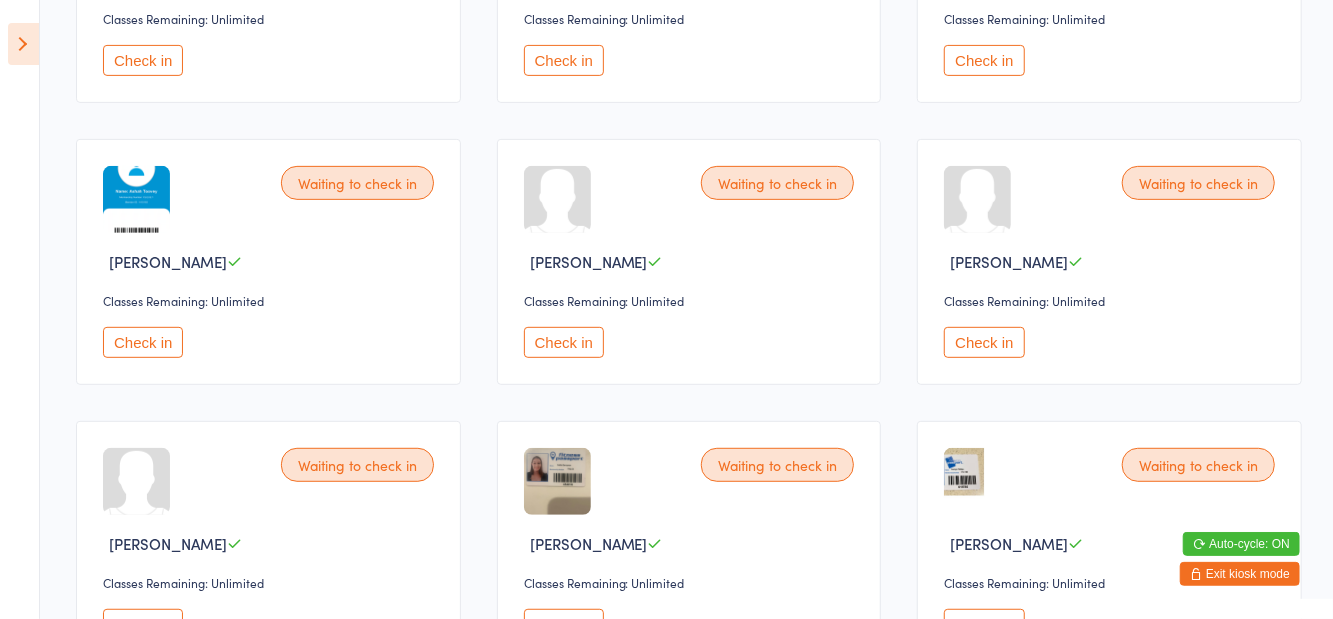scroll, scrollTop: 380, scrollLeft: 0, axis: vertical 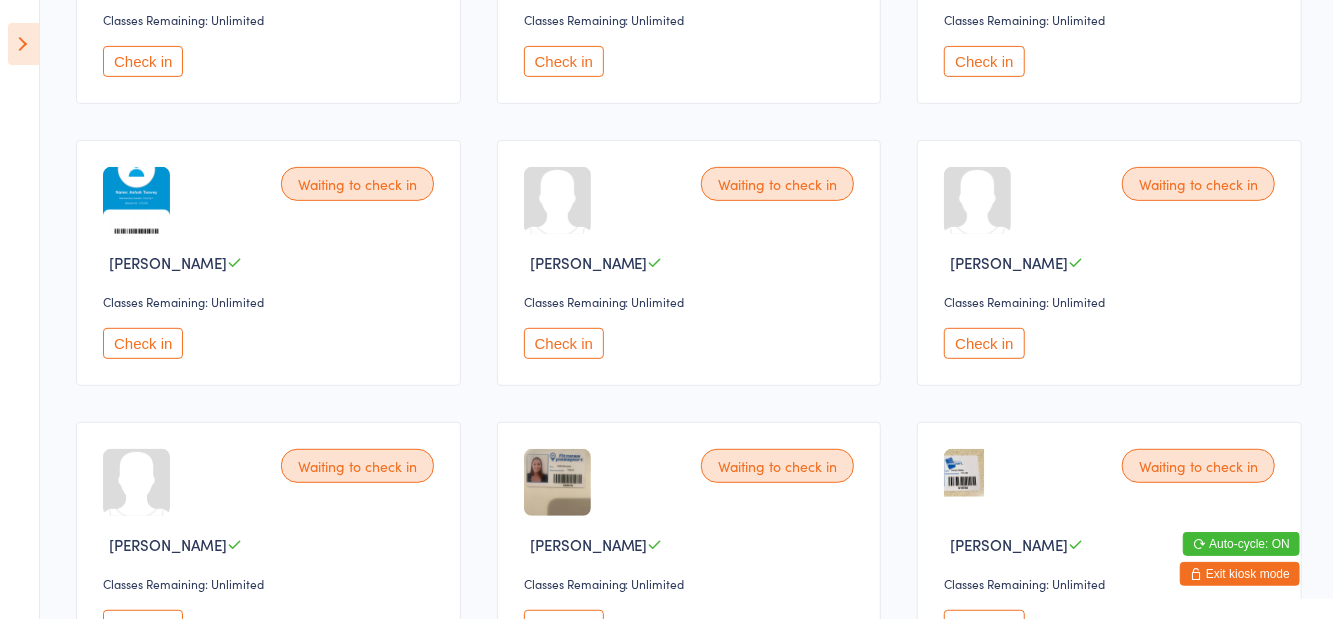click on "Check in" at bounding box center [564, 343] 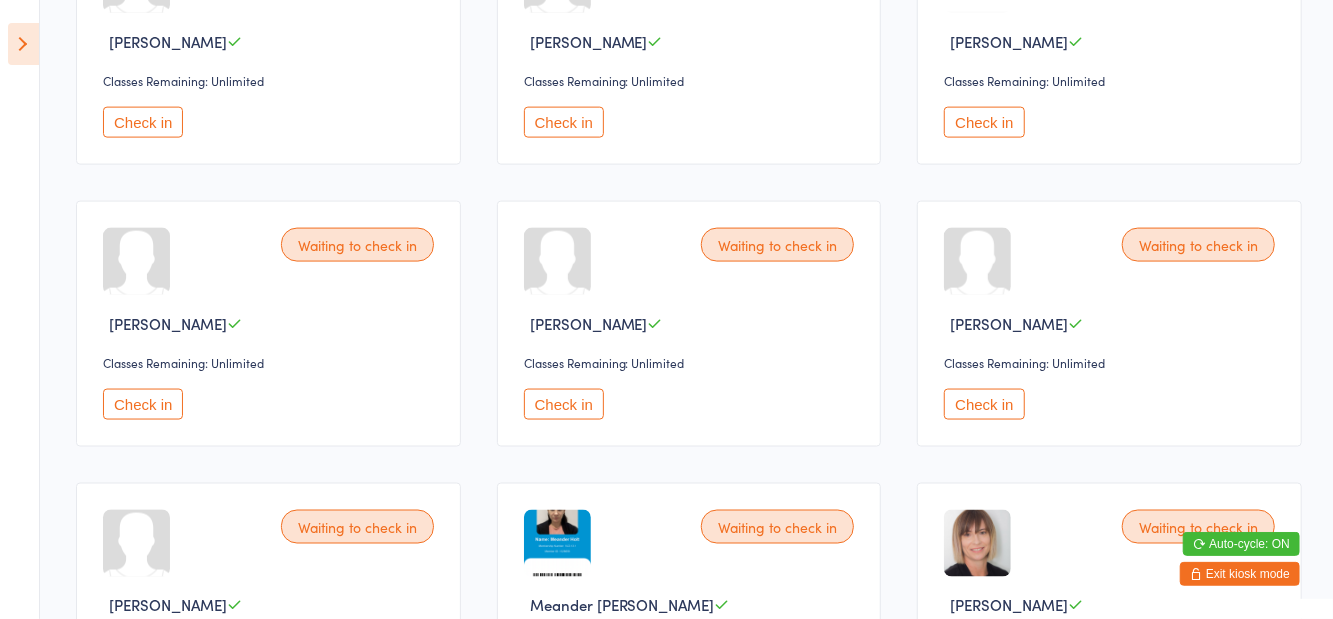 scroll, scrollTop: 1448, scrollLeft: 0, axis: vertical 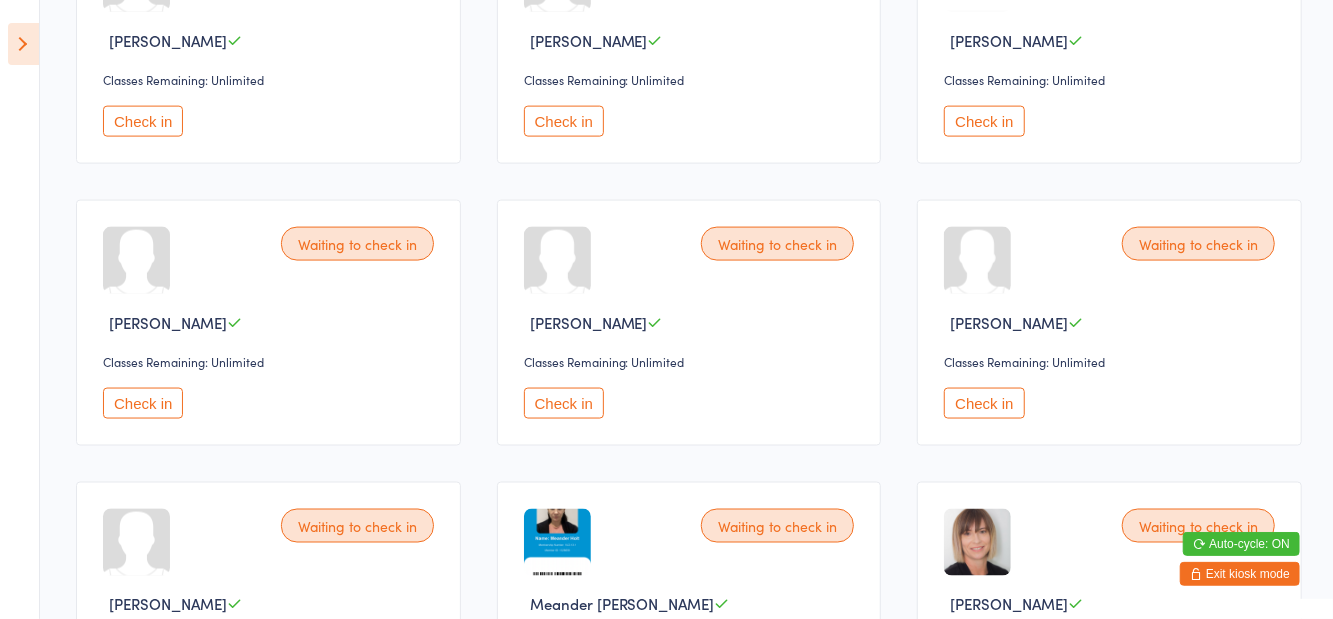 click on "Check in" at bounding box center (143, 403) 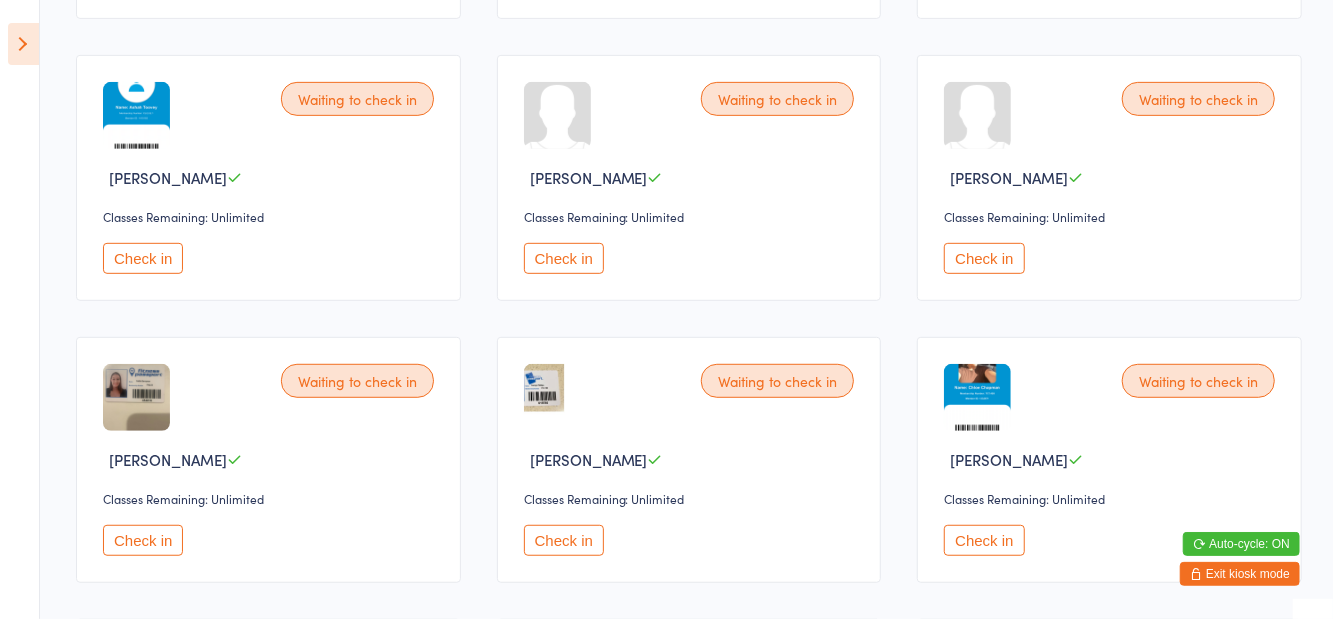 scroll, scrollTop: 0, scrollLeft: 0, axis: both 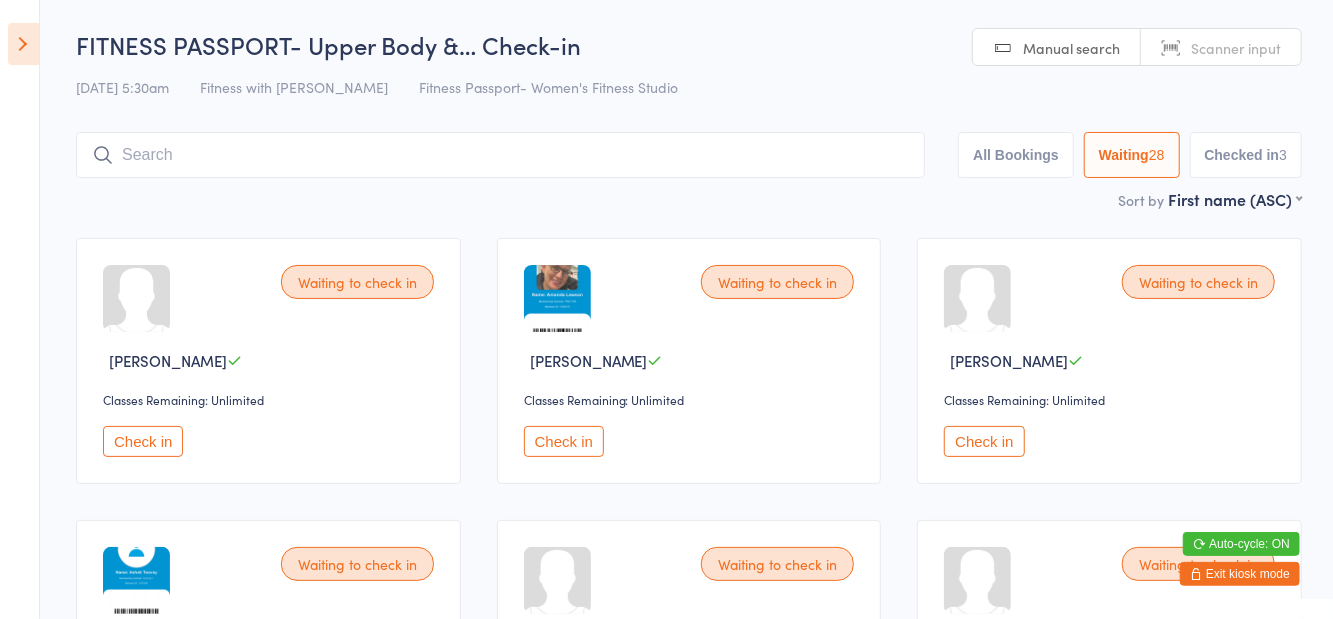click on "Check in" at bounding box center [564, 441] 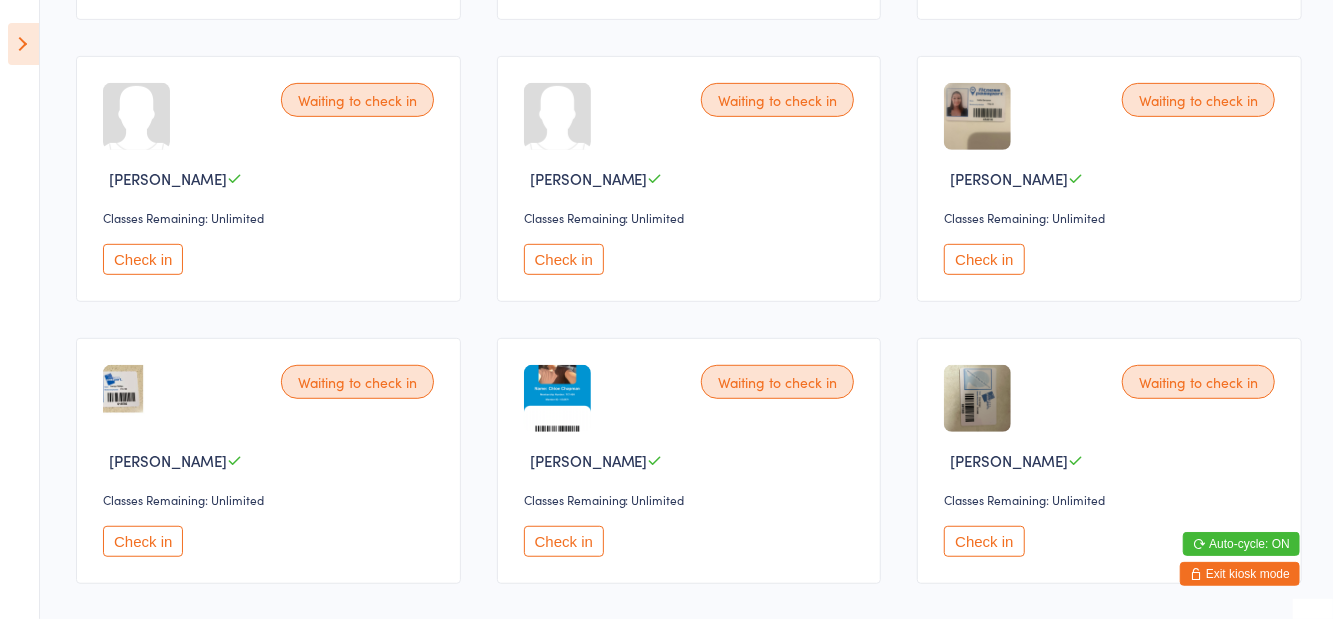 scroll, scrollTop: 462, scrollLeft: 0, axis: vertical 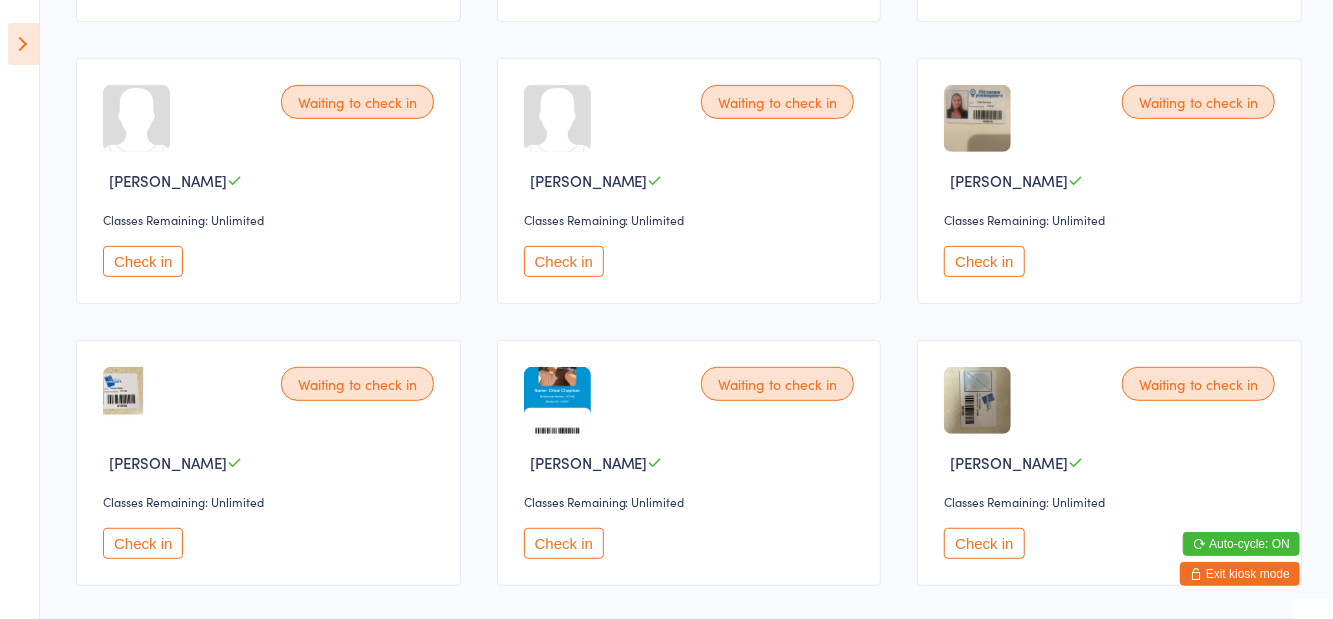 click on "Check in" at bounding box center [143, 543] 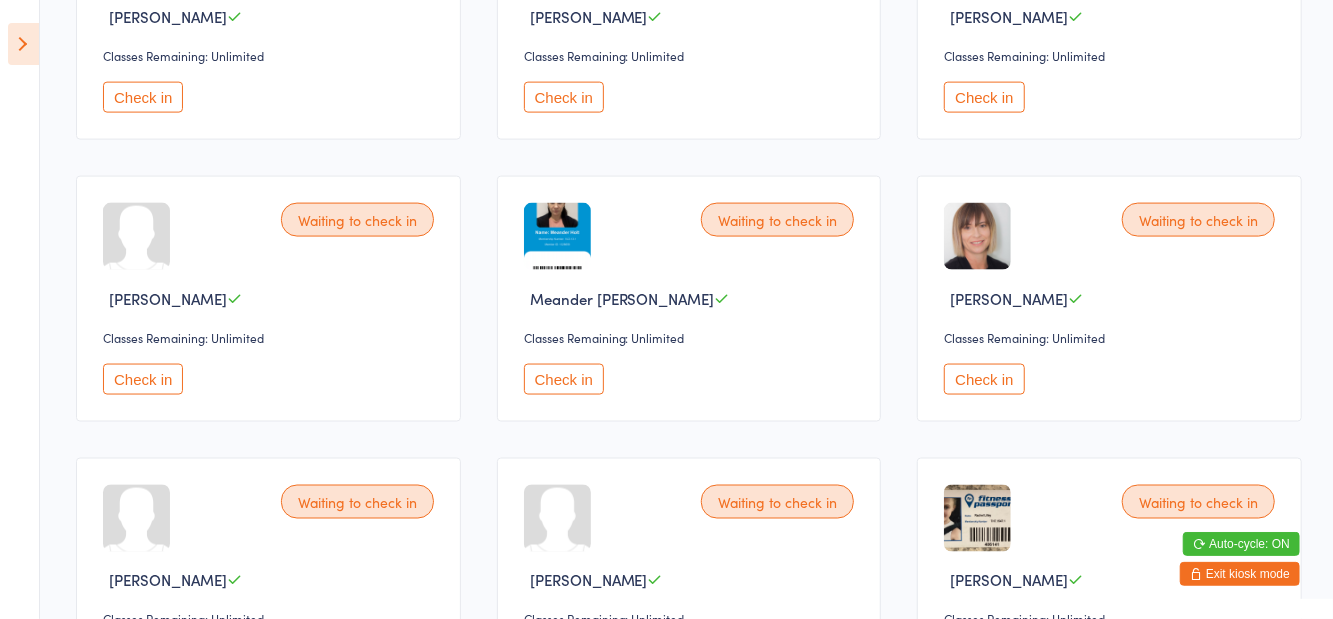 scroll, scrollTop: 1484, scrollLeft: 0, axis: vertical 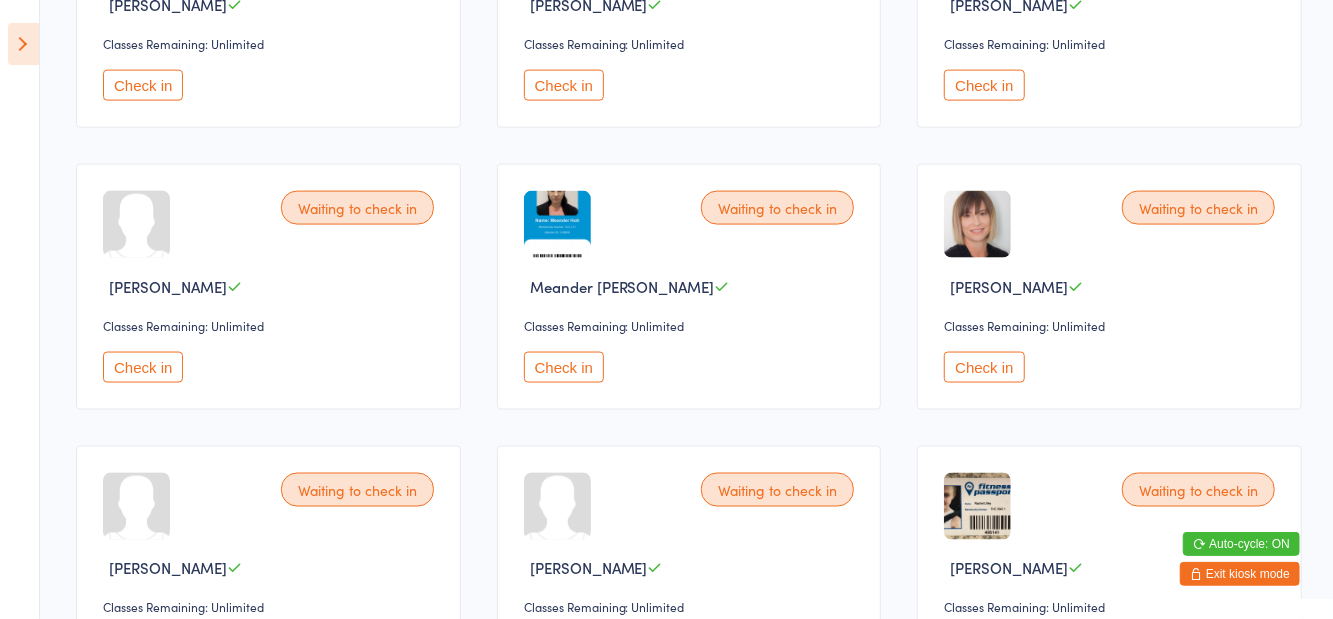 click on "Check in" at bounding box center (143, 367) 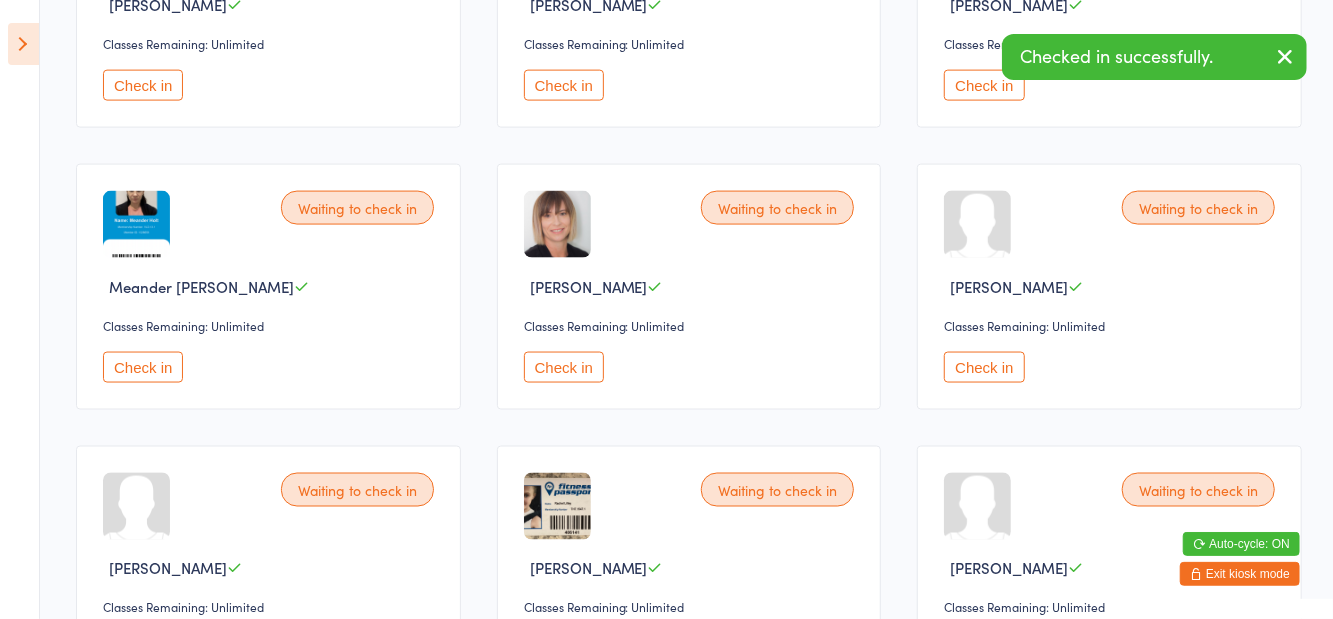 click on "Check in" at bounding box center [143, 367] 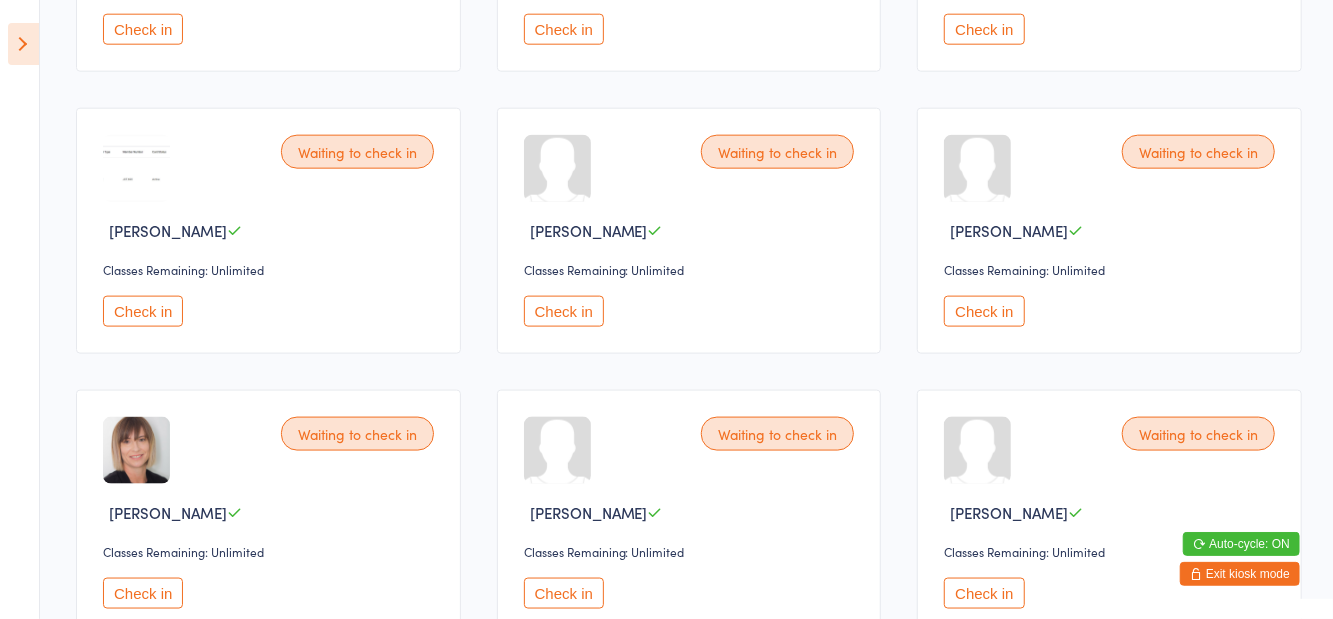 scroll, scrollTop: 1244, scrollLeft: 0, axis: vertical 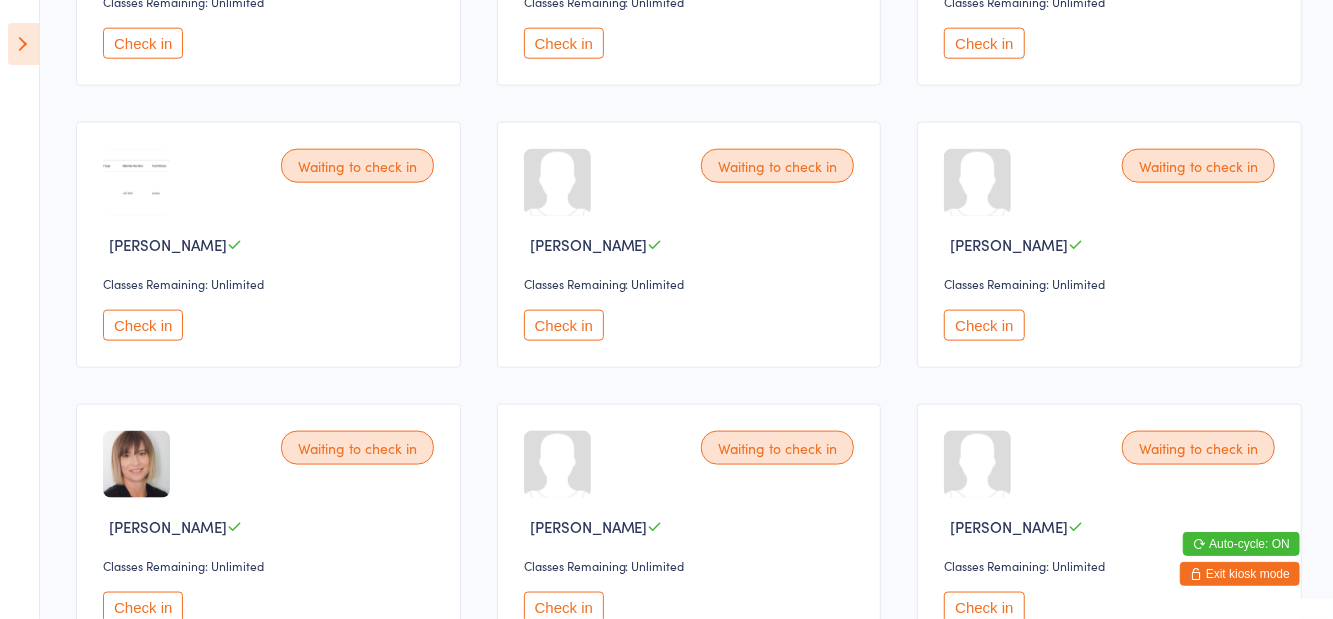 click on "Check in" at bounding box center (143, 325) 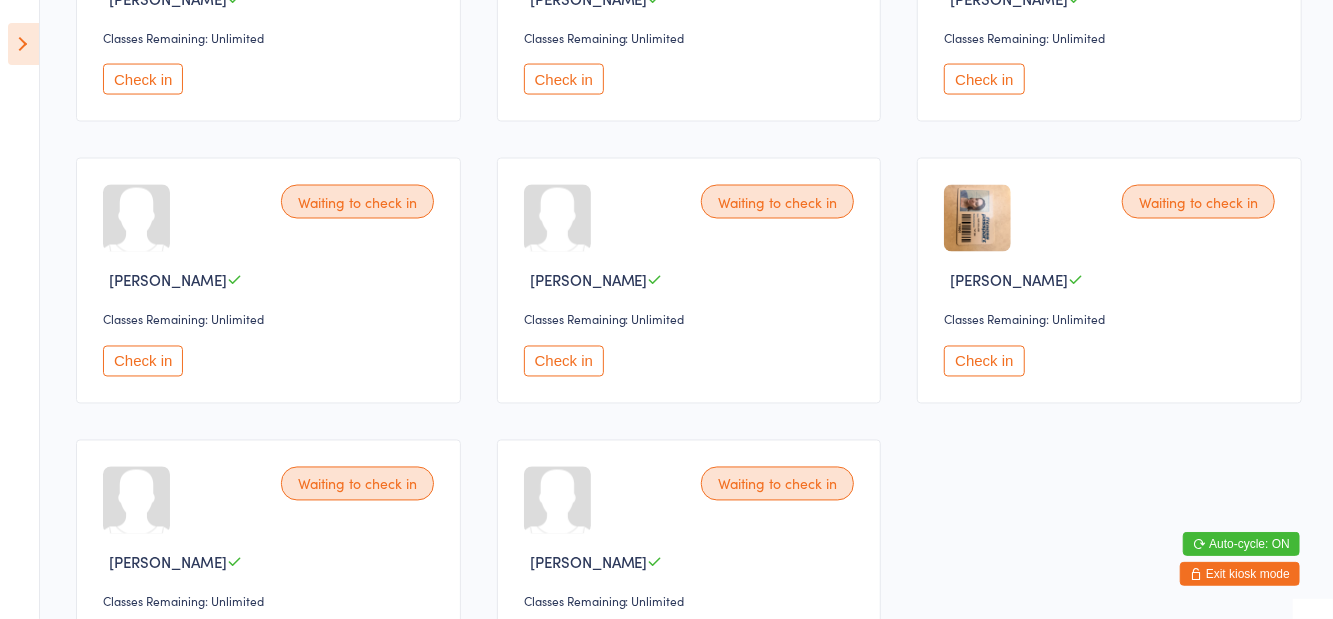 scroll, scrollTop: 1875, scrollLeft: 0, axis: vertical 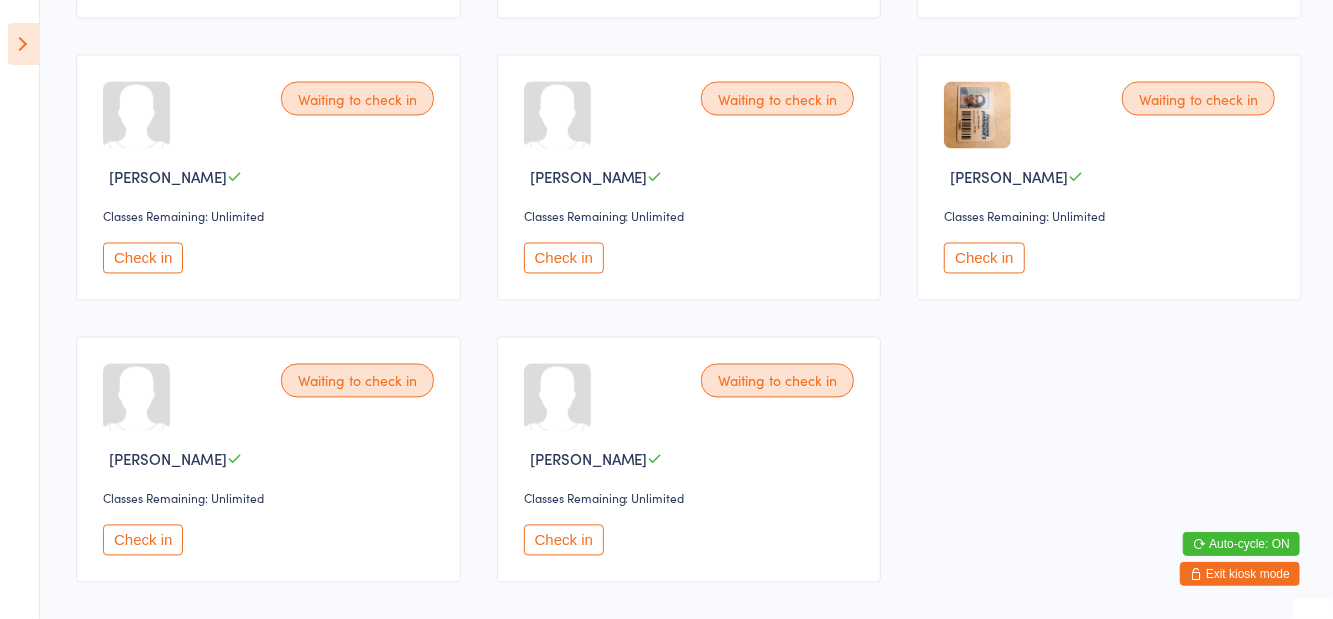 click on "Check in" at bounding box center (143, 540) 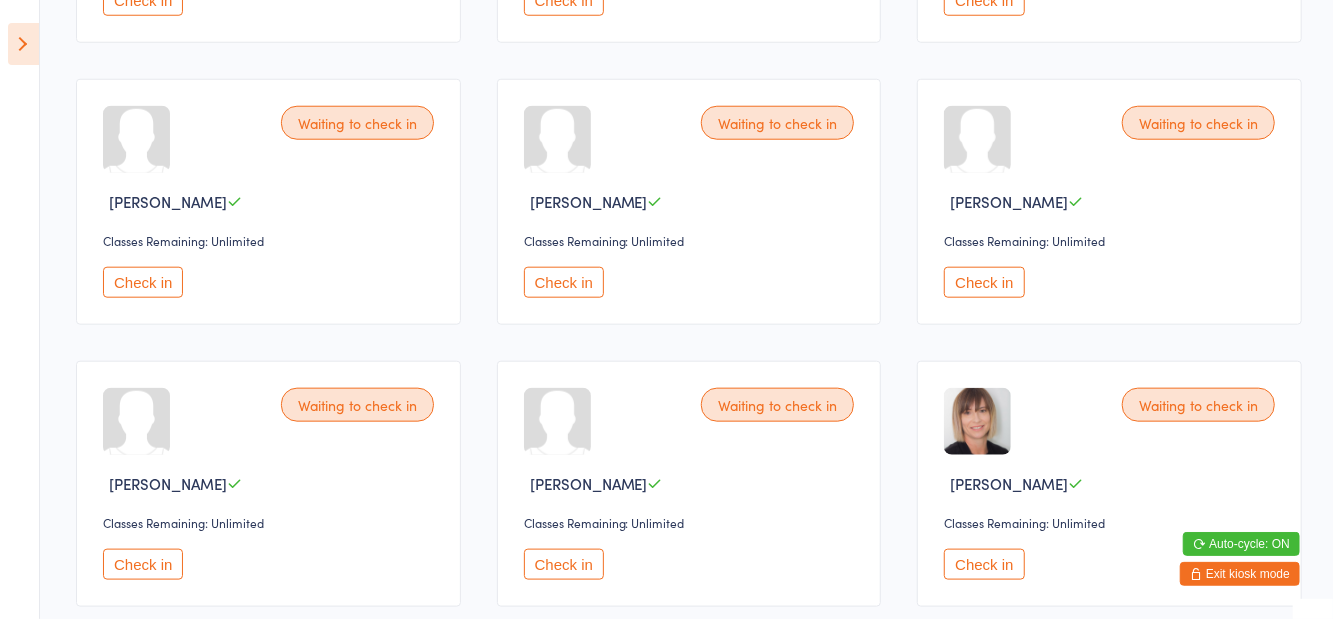 scroll, scrollTop: 997, scrollLeft: 0, axis: vertical 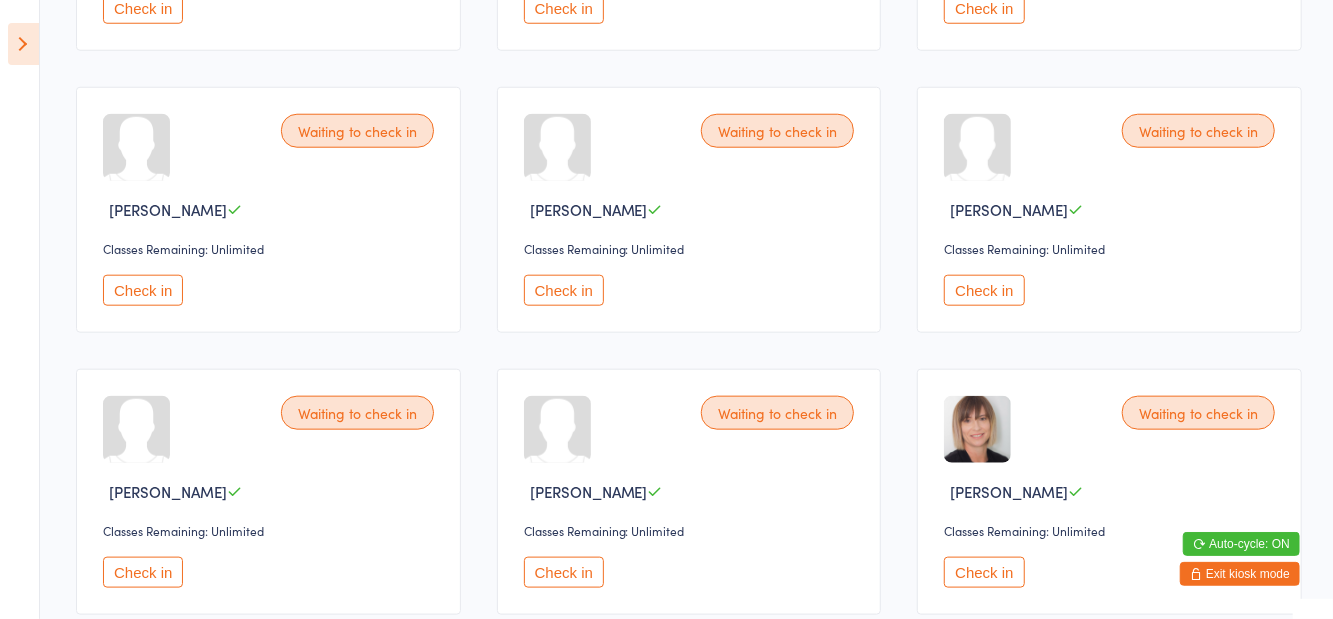 click on "Check in" at bounding box center (984, 290) 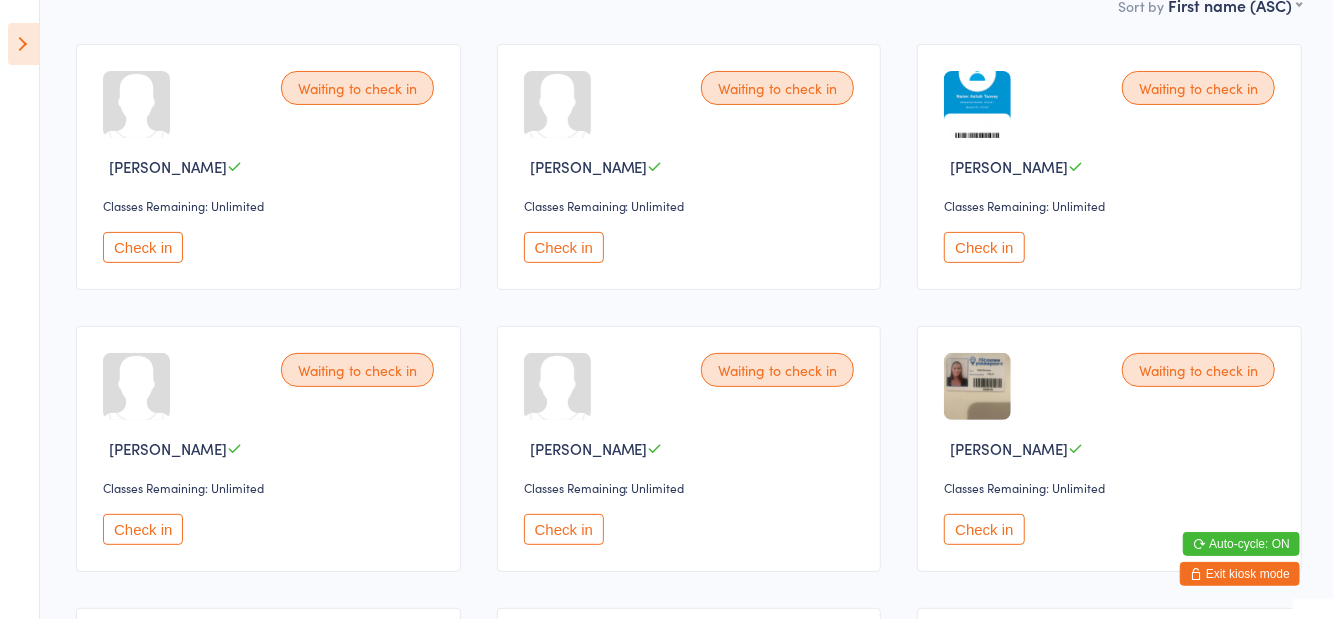 scroll, scrollTop: 204, scrollLeft: 0, axis: vertical 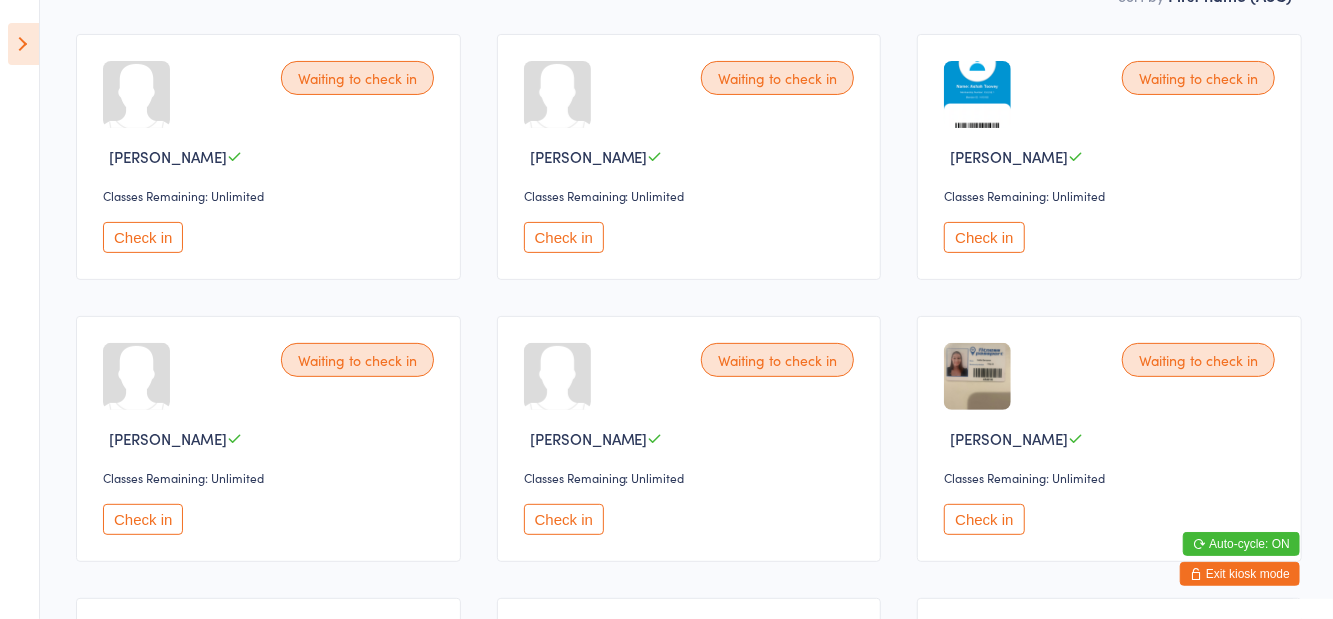 click on "Check in" at bounding box center [143, 519] 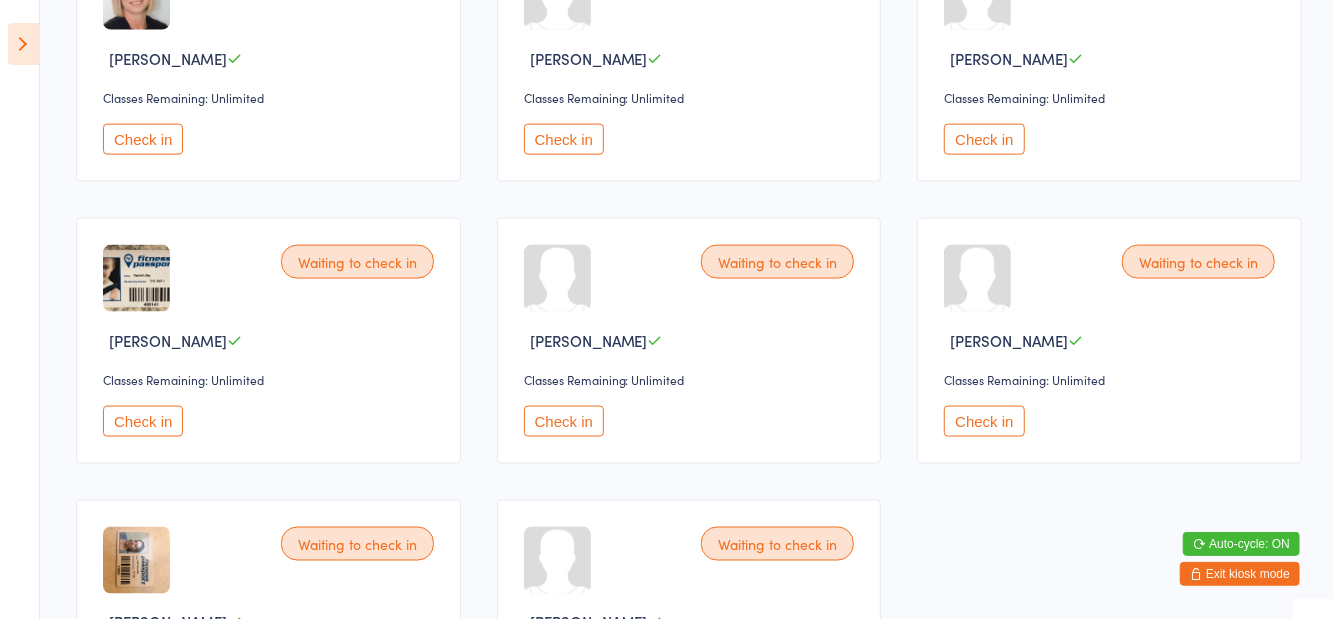 scroll, scrollTop: 1594, scrollLeft: 0, axis: vertical 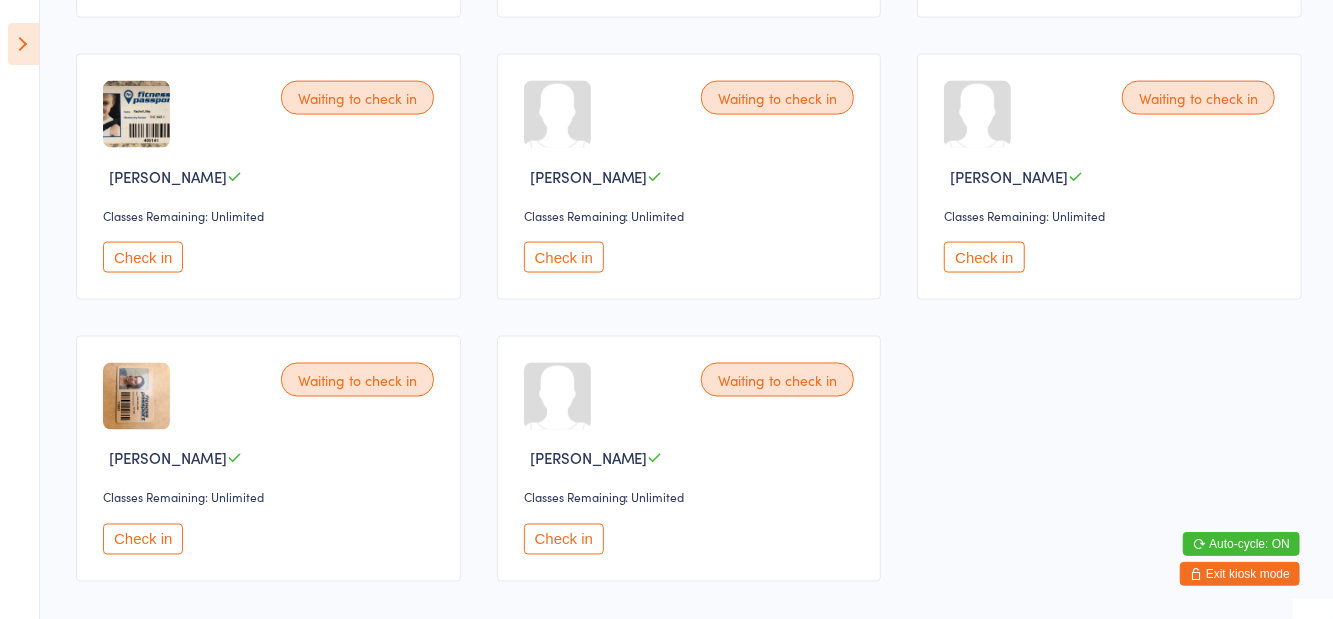 click on "Check in" at bounding box center [564, 539] 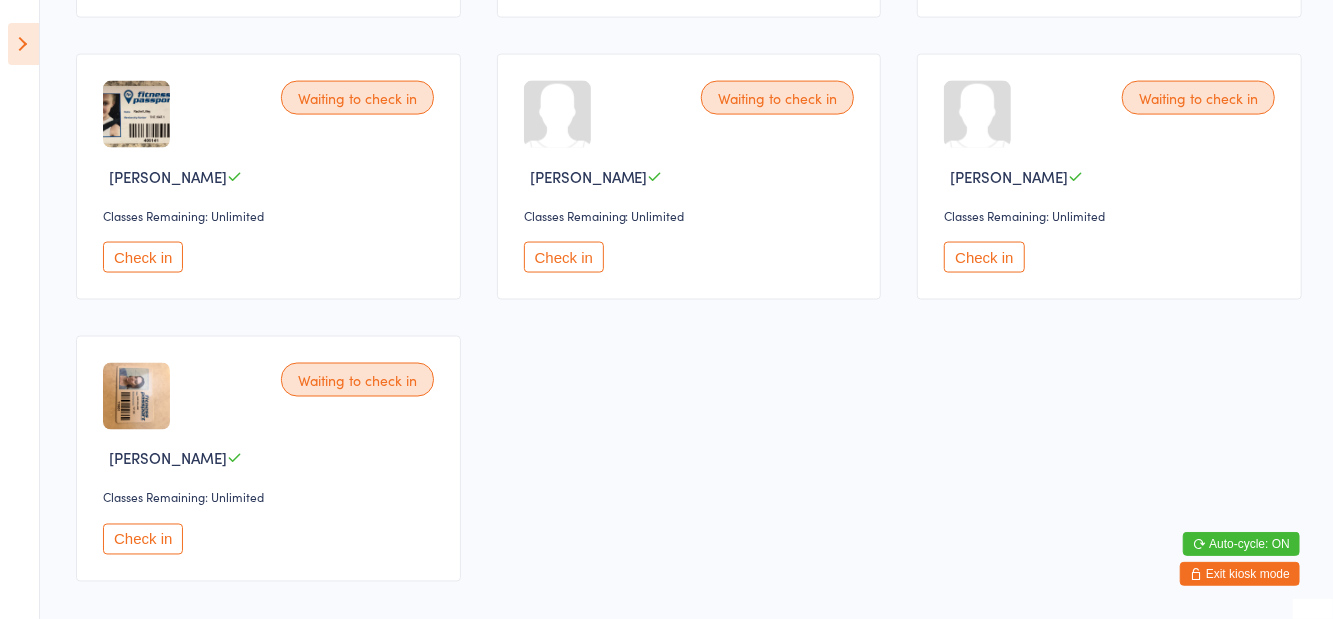 click on "Check in" at bounding box center [564, 257] 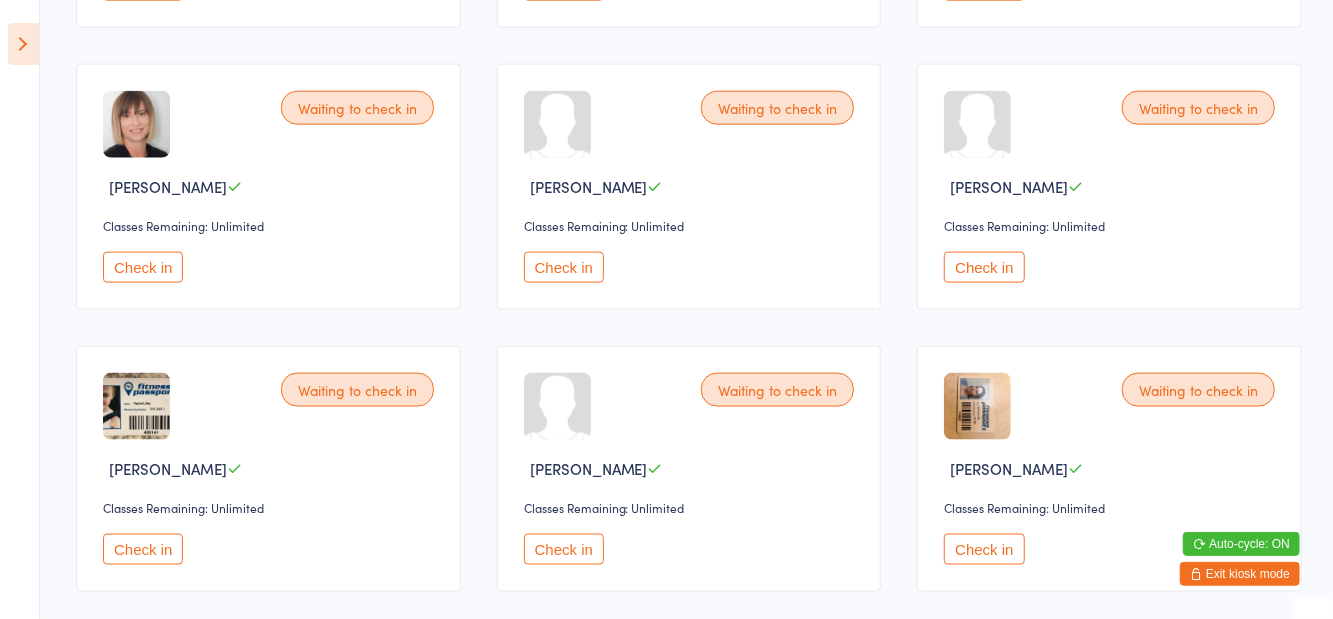 scroll, scrollTop: 1313, scrollLeft: 0, axis: vertical 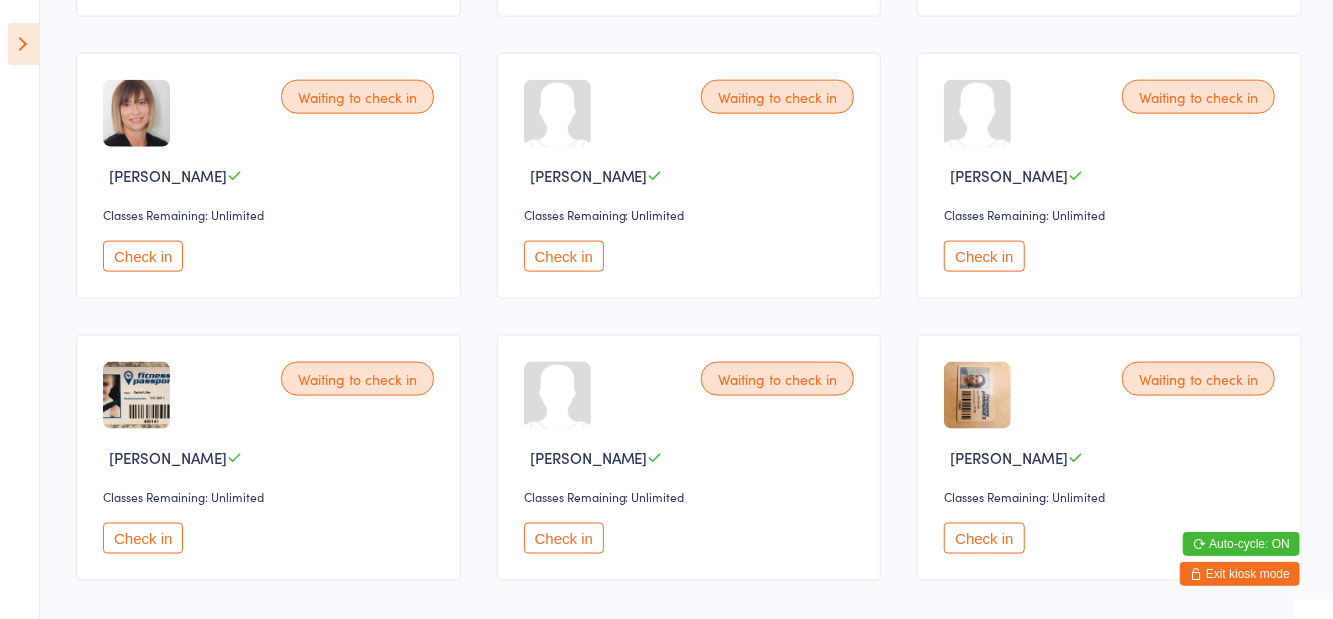 click on "Check in" at bounding box center (564, 256) 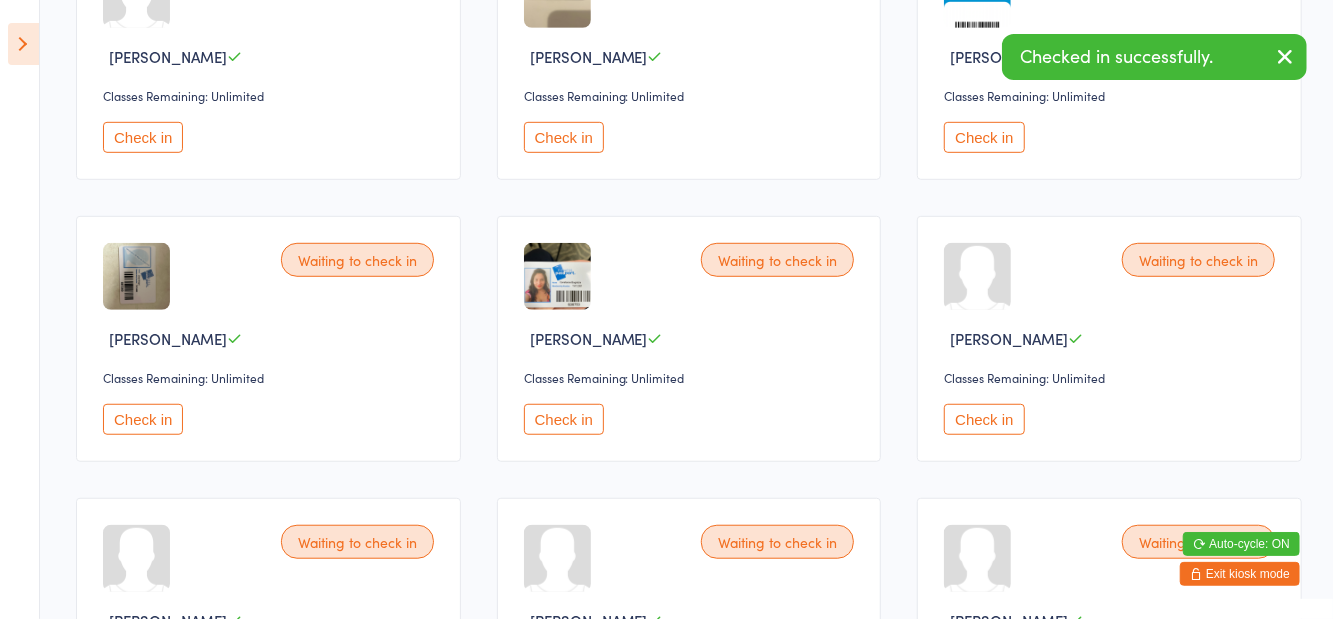 scroll, scrollTop: 586, scrollLeft: 0, axis: vertical 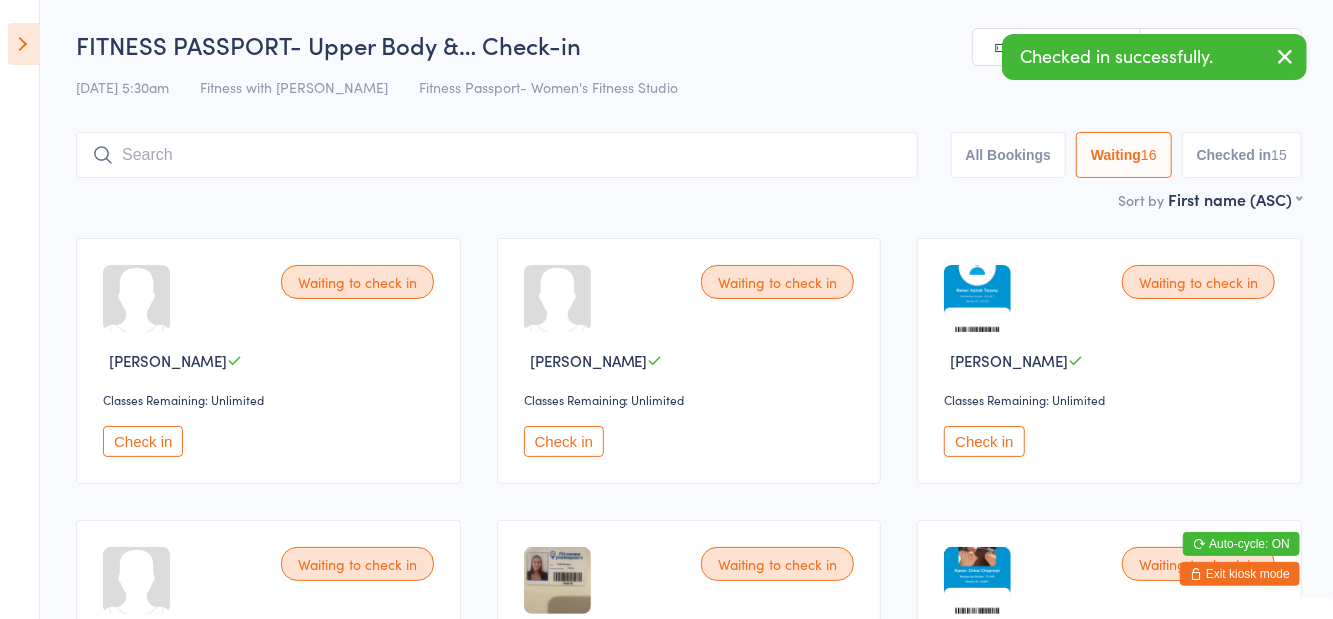 click on "Waiting to check in [PERSON_NAME]  Classes Remaining: Unlimited   Check in Waiting to check in [PERSON_NAME]  Classes Remaining: Unlimited   Check in Waiting to check in [PERSON_NAME]  Classes Remaining: Unlimited   Check in Waiting to check in [PERSON_NAME]  Classes Remaining: Unlimited   Check in Waiting to check in [PERSON_NAME]  Classes Remaining: Unlimited   Check in Waiting to check in [PERSON_NAME]  Classes Remaining: Unlimited   Check in Waiting to check in [PERSON_NAME]  Classes Remaining: Unlimited   Check in Waiting to check in [PERSON_NAME]  Classes Remaining: Unlimited   Check in Waiting to check in [PERSON_NAME]  Classes Remaining: Unlimited   Check in Waiting to check in [PERSON_NAME]  Classes Remaining: Unlimited   Check in Waiting to check in [PERSON_NAME]  Classes Remaining: Unlimited   Check in Waiting to check in [PERSON_NAME]  Classes Remaining: Unlimited   Check in Waiting to check in [PERSON_NAME]  Classes Remaining: Unlimited   Check in Waiting to check in   Check in" at bounding box center [689, 1066] 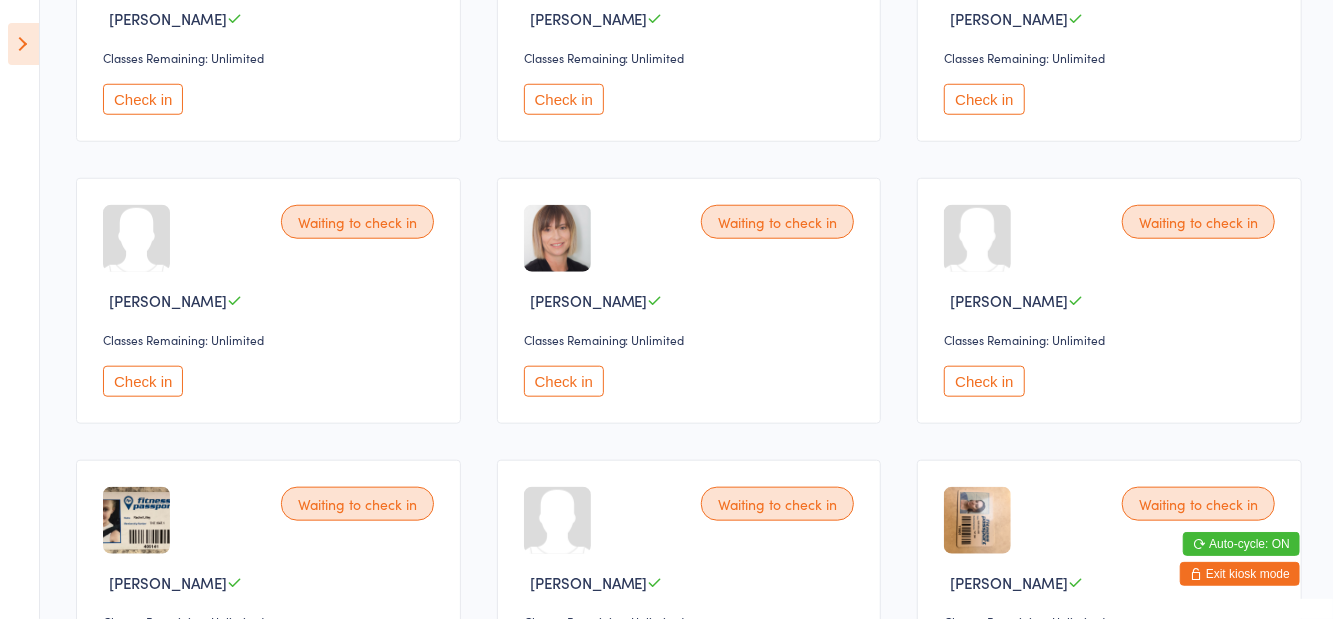 scroll, scrollTop: 906, scrollLeft: 0, axis: vertical 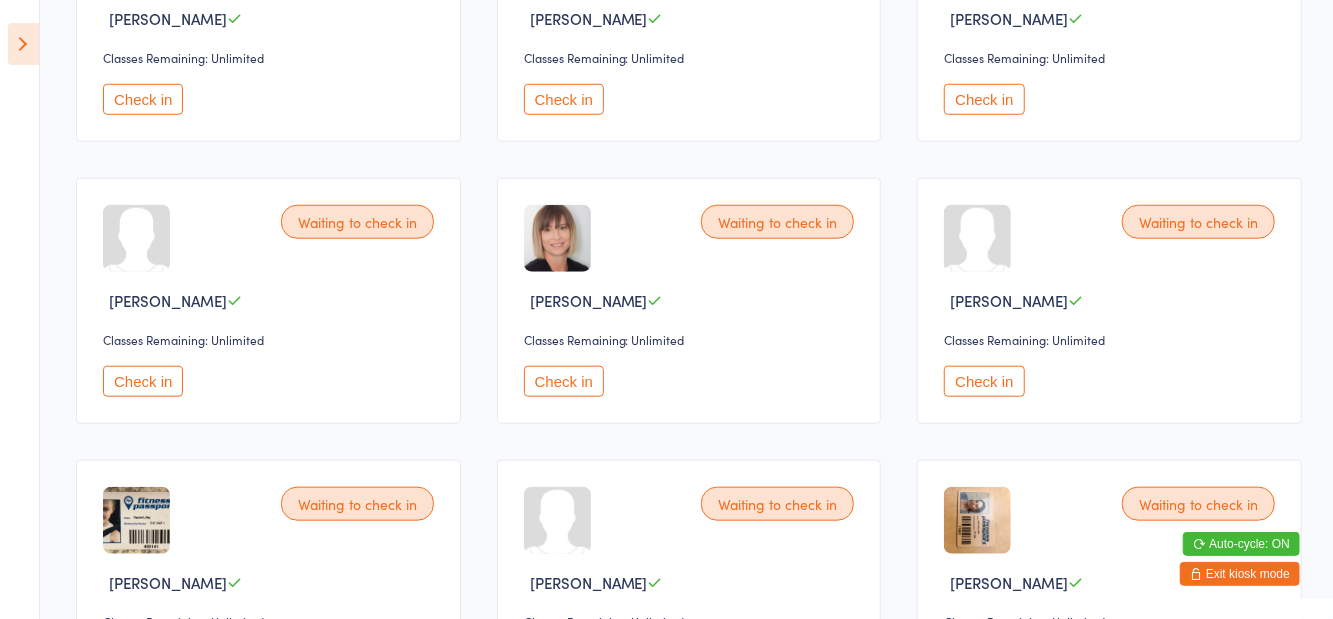 click on "Check in" at bounding box center [143, 663] 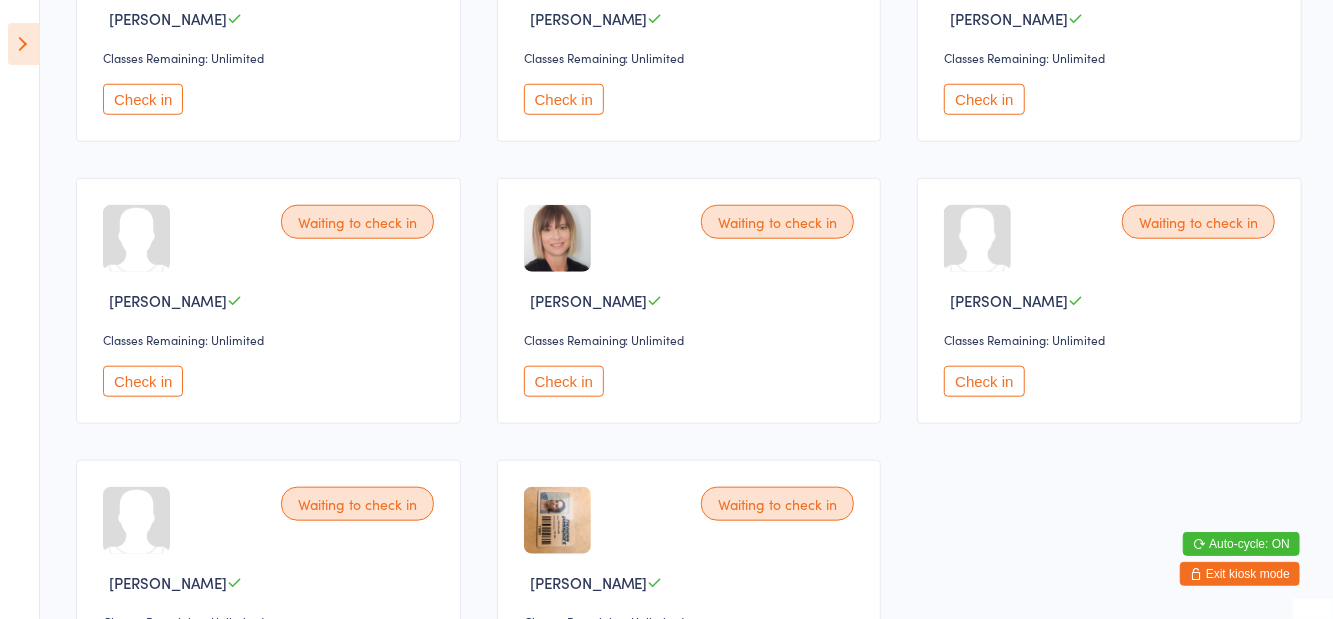 click on "Check in" at bounding box center (564, 663) 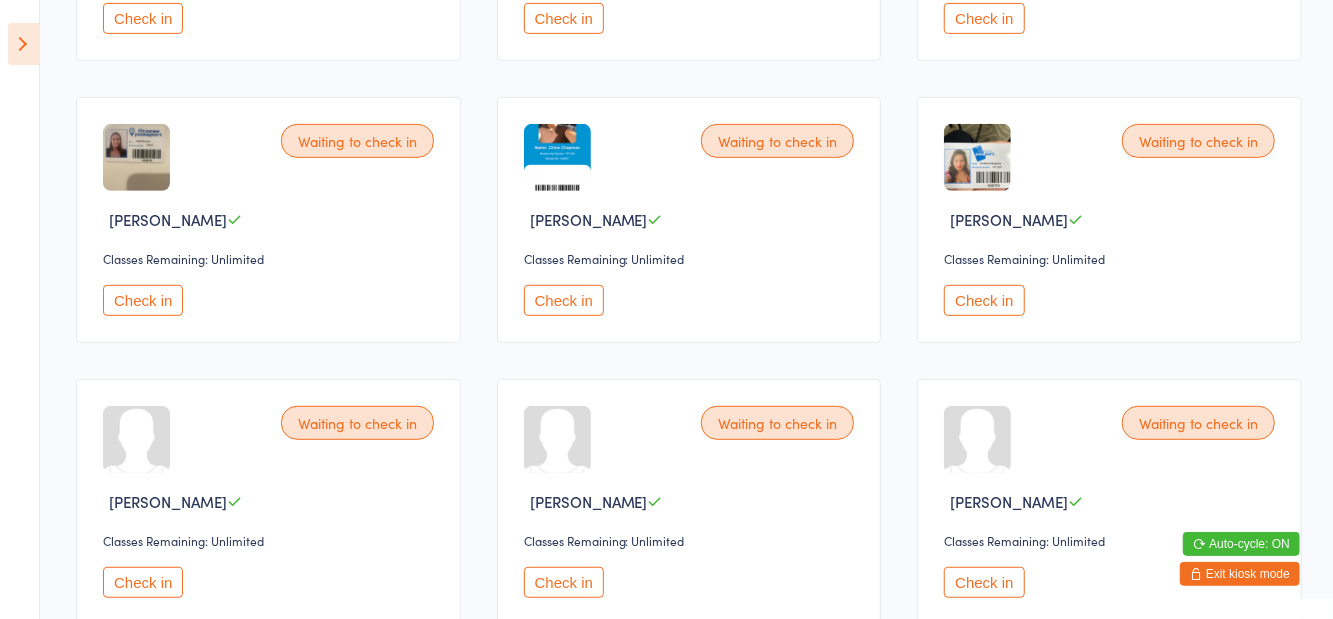 scroll, scrollTop: 411, scrollLeft: 0, axis: vertical 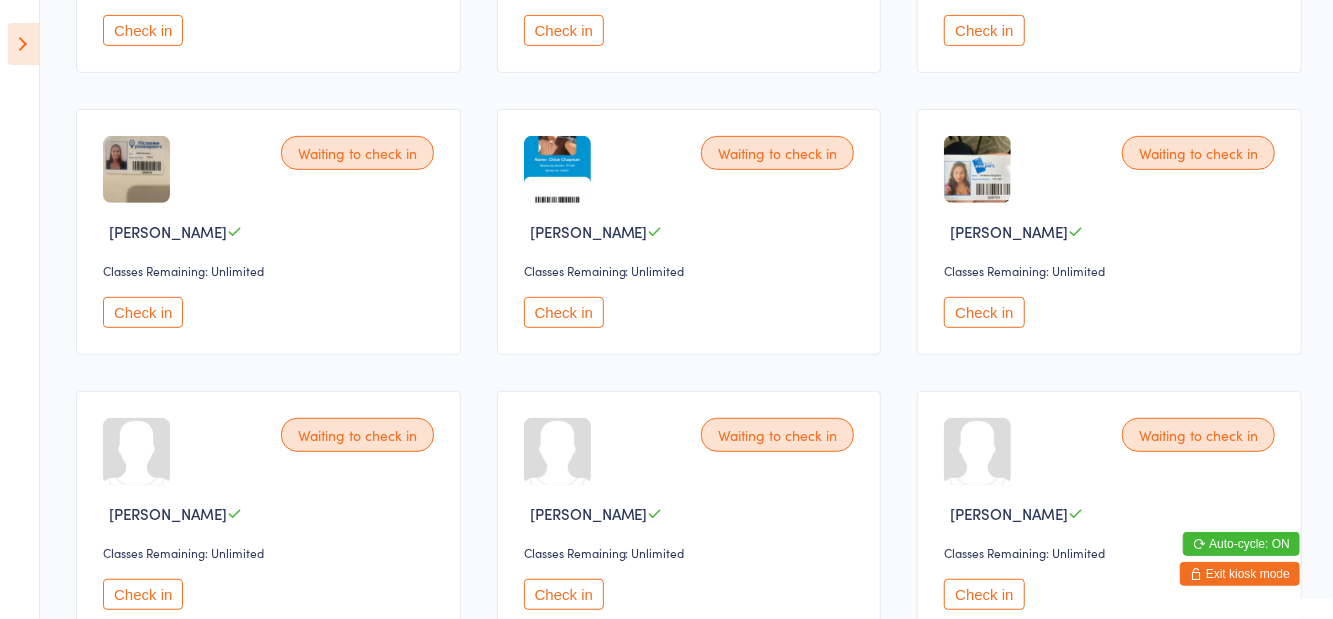 click on "Check in" at bounding box center (984, 312) 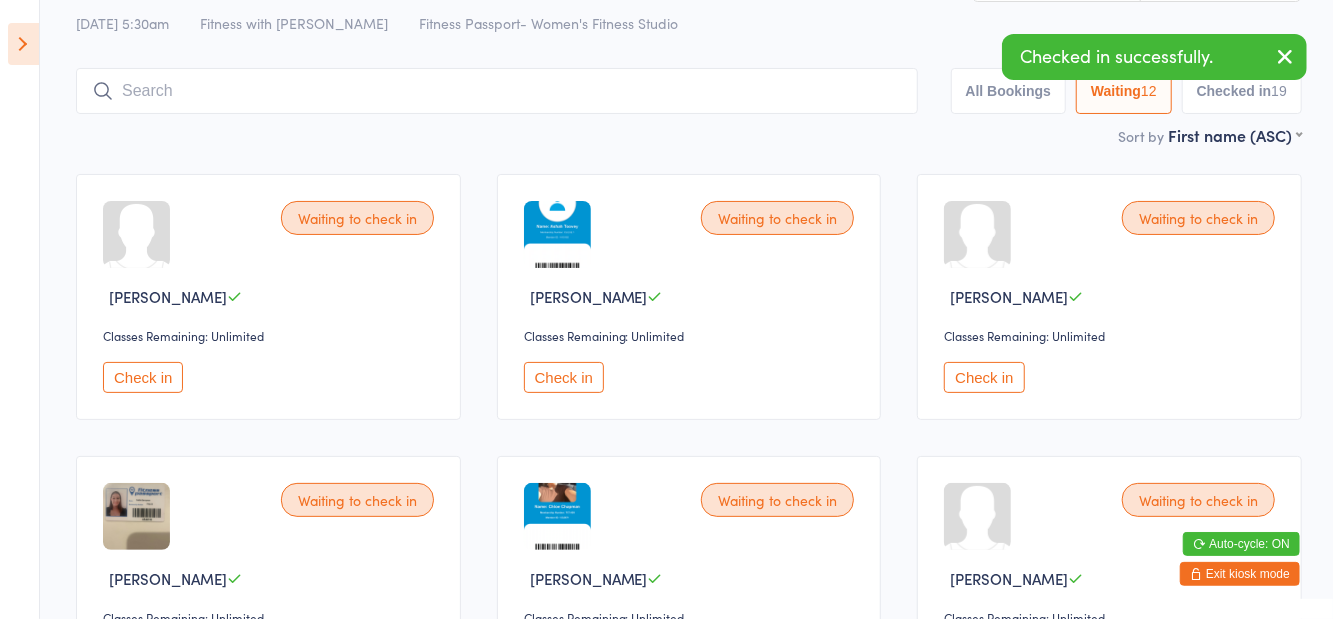 scroll, scrollTop: 0, scrollLeft: 0, axis: both 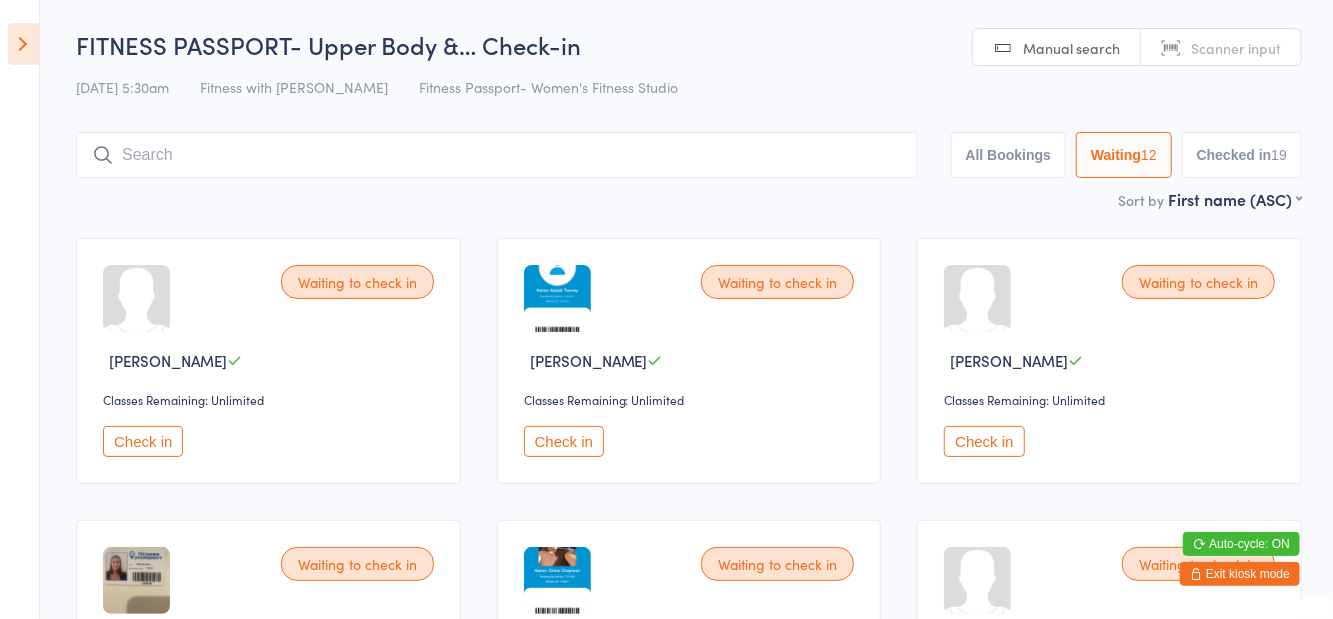 click on "Check in" at bounding box center [564, 441] 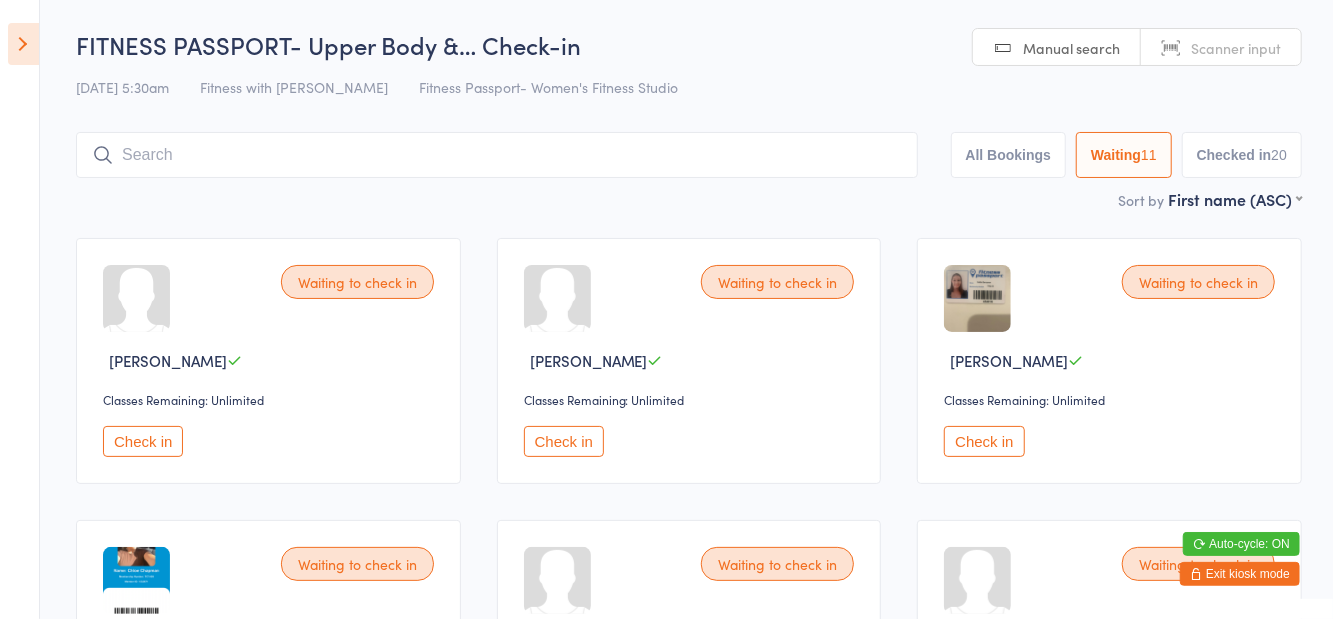click on "Check in" at bounding box center (143, 441) 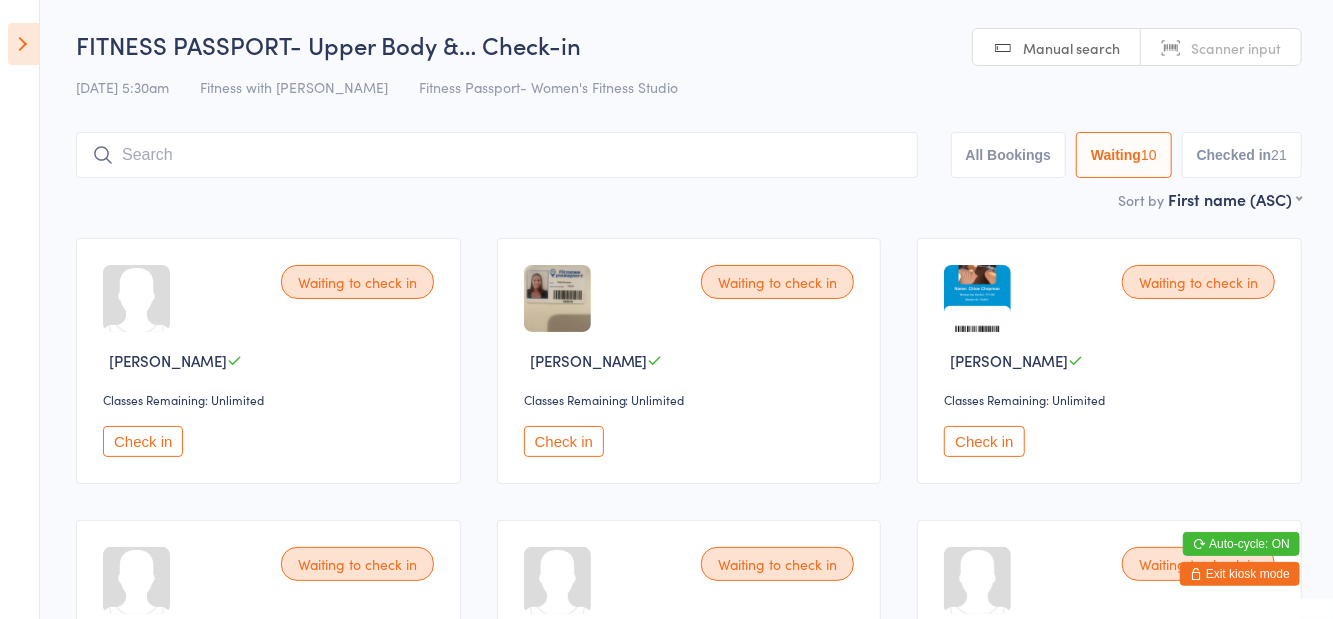 click at bounding box center [497, 155] 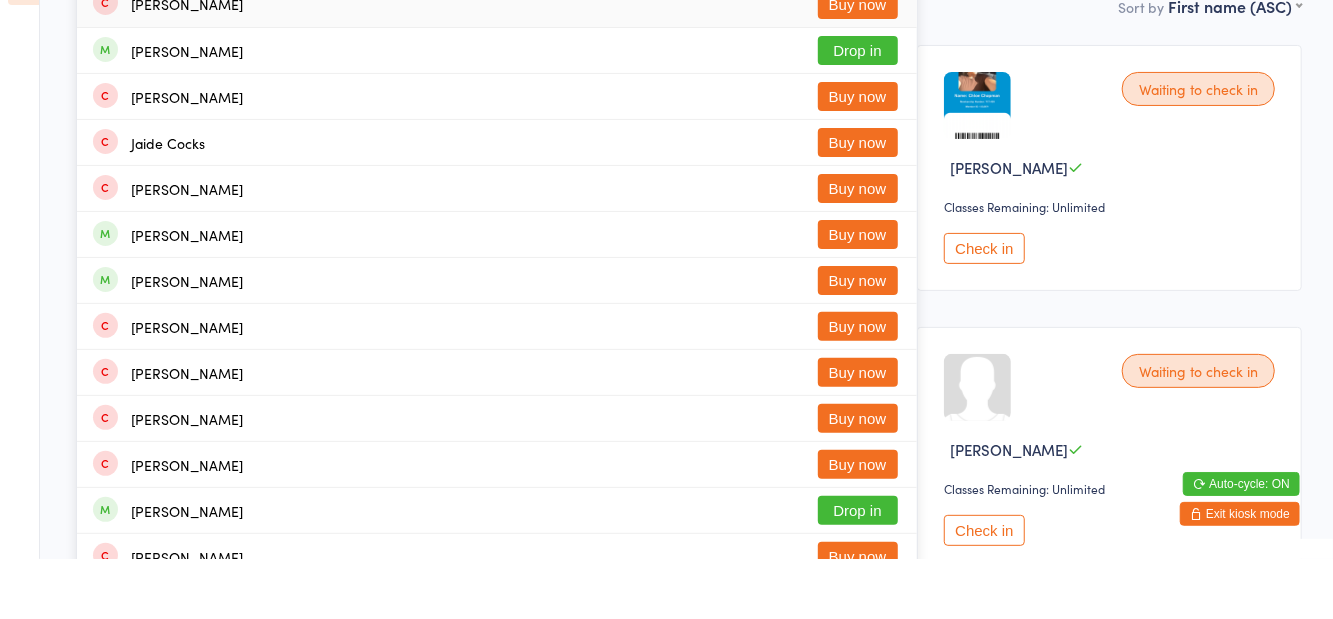 scroll, scrollTop: 133, scrollLeft: 0, axis: vertical 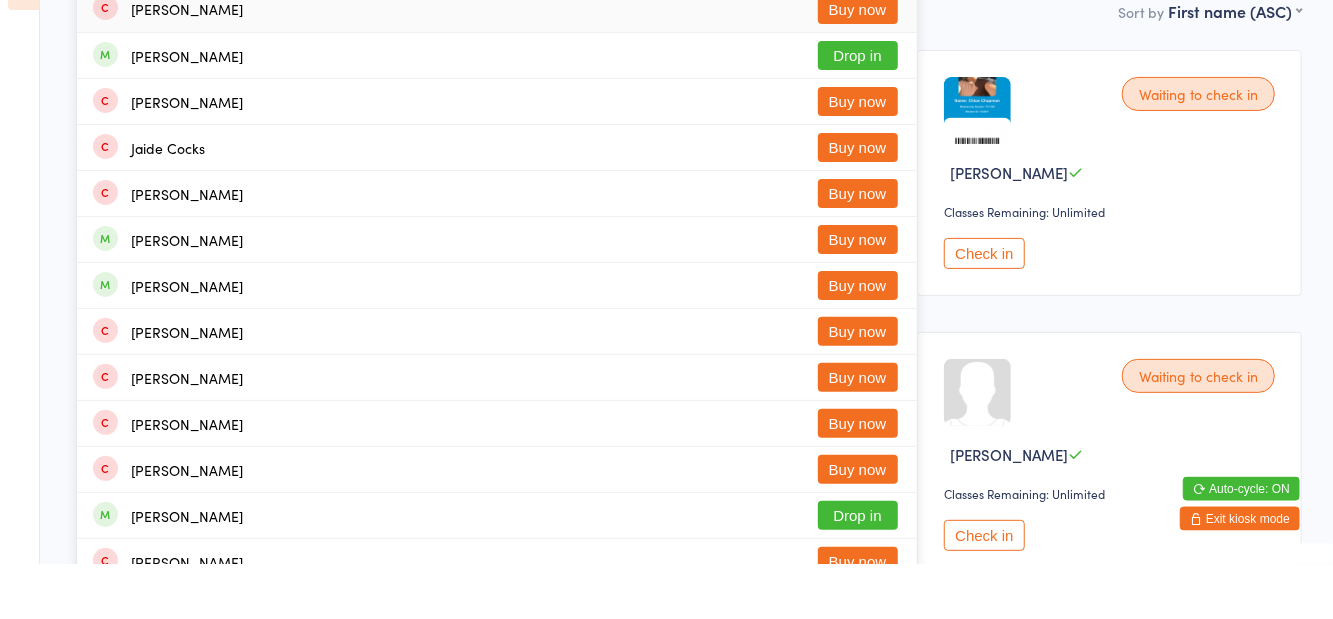 type on "Coco" 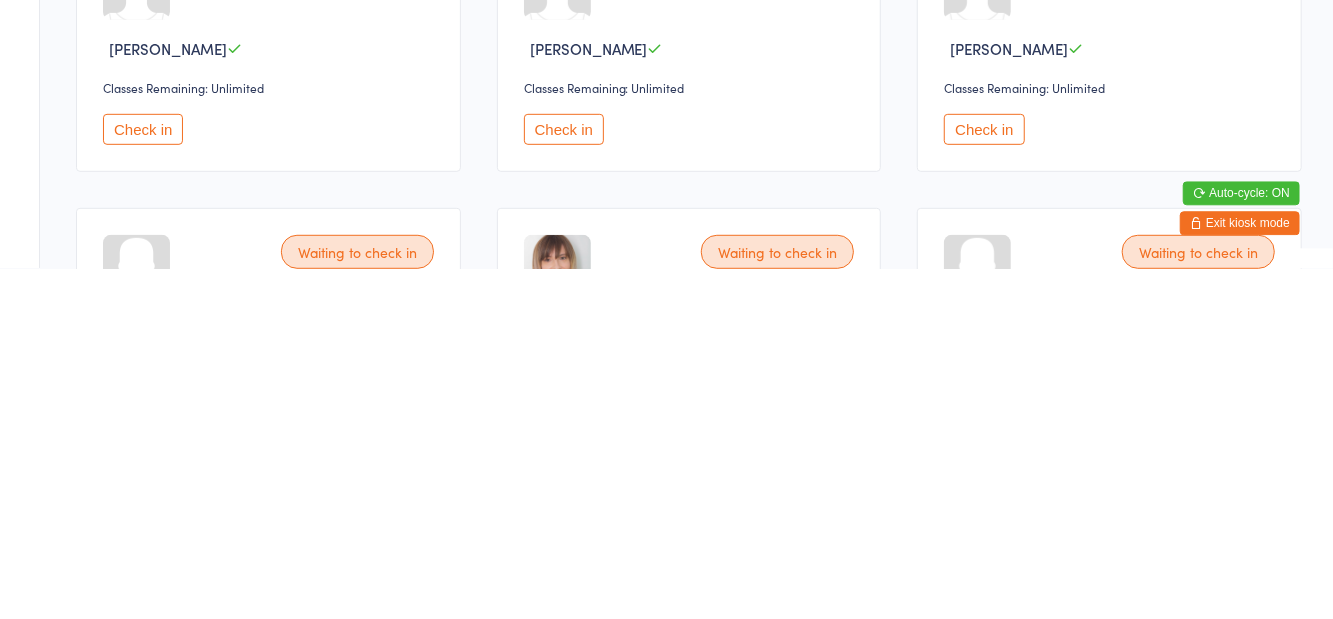 scroll, scrollTop: 252, scrollLeft: 0, axis: vertical 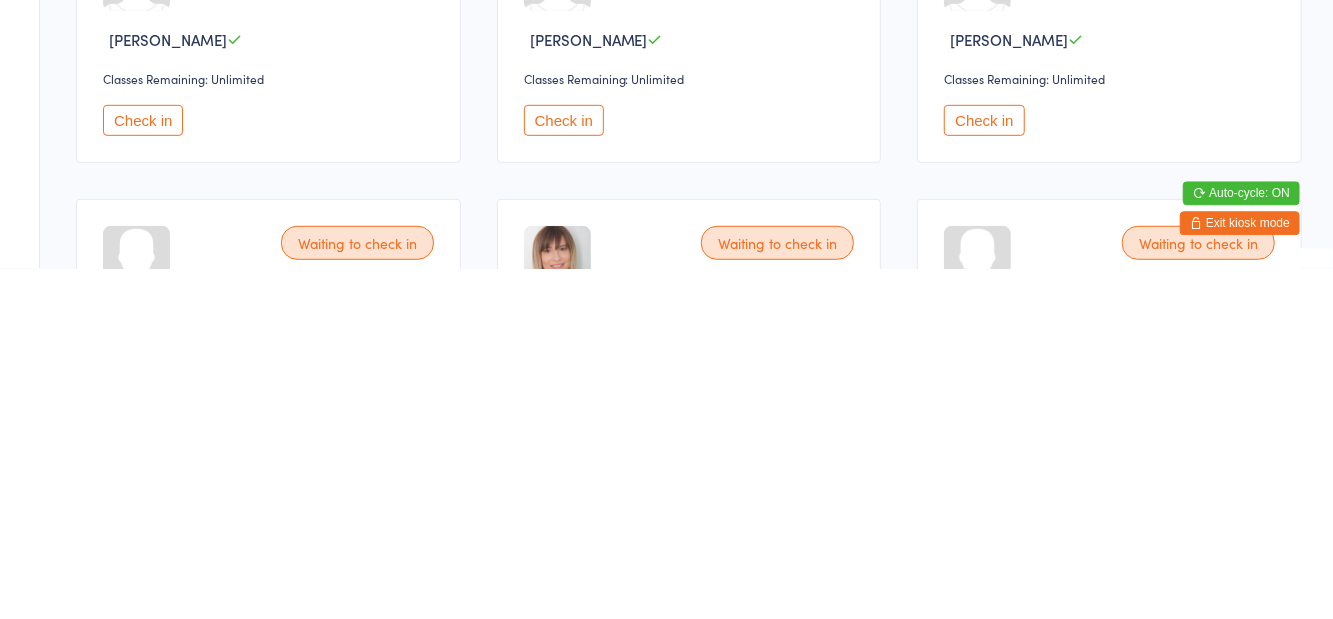 click on "Check in" at bounding box center (564, 471) 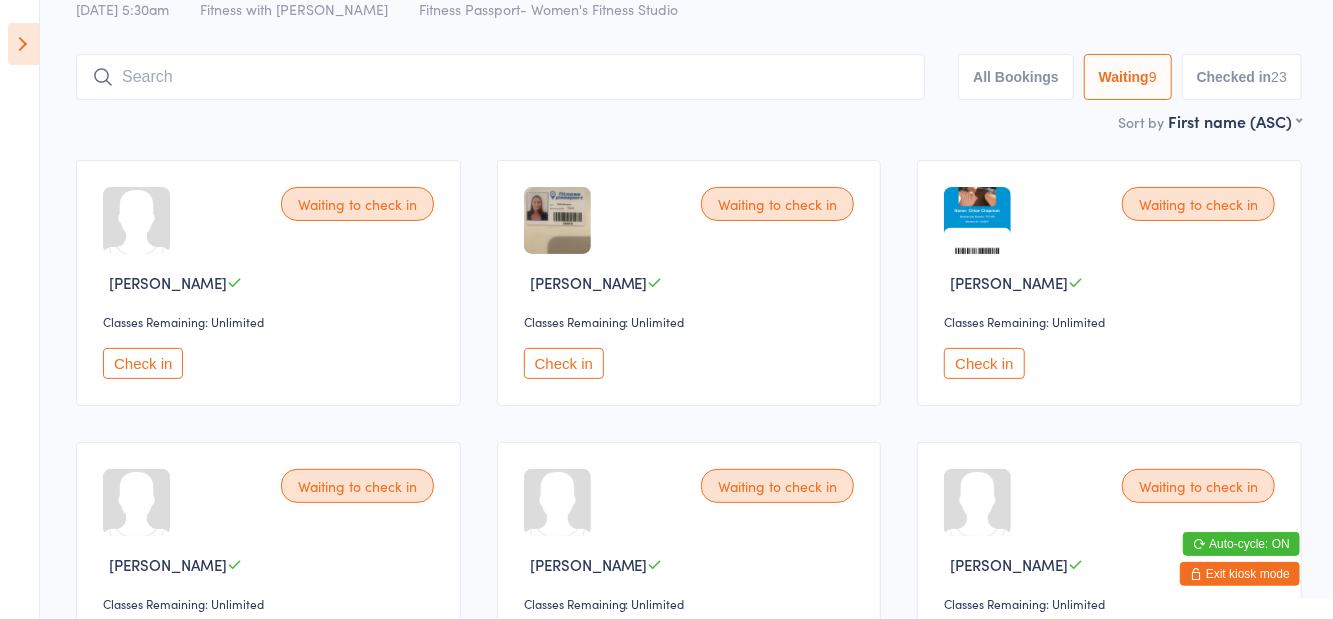 scroll, scrollTop: 0, scrollLeft: 0, axis: both 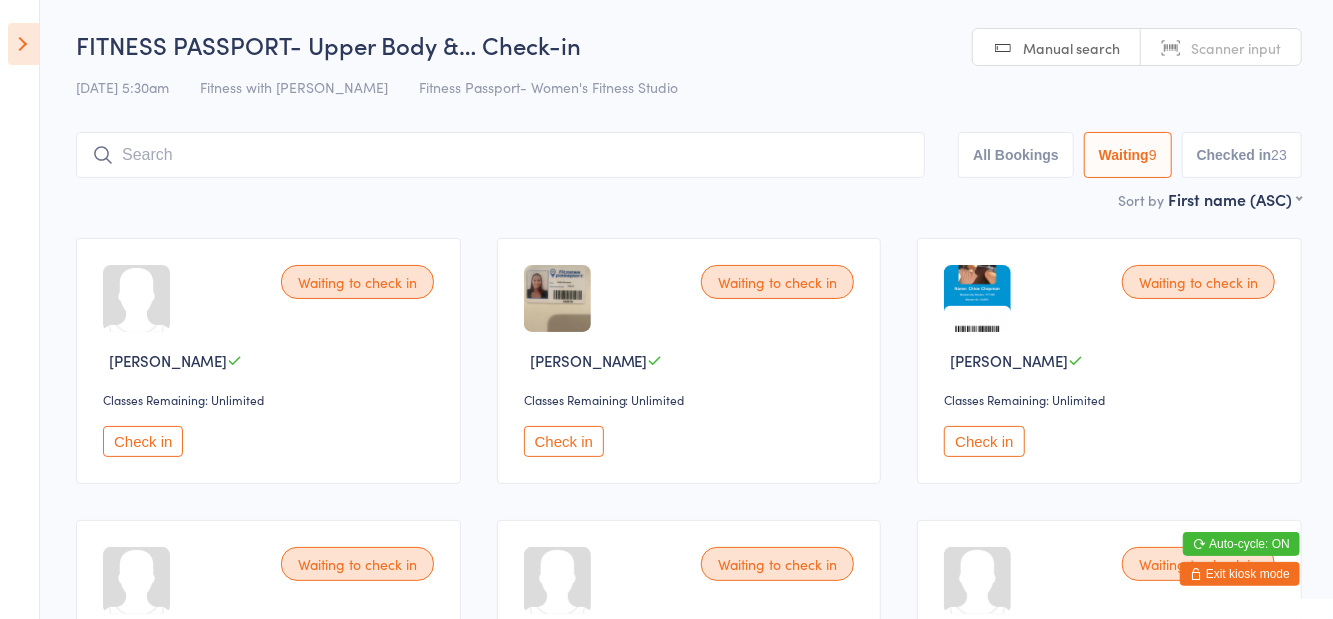 click on "Check in" at bounding box center (984, 441) 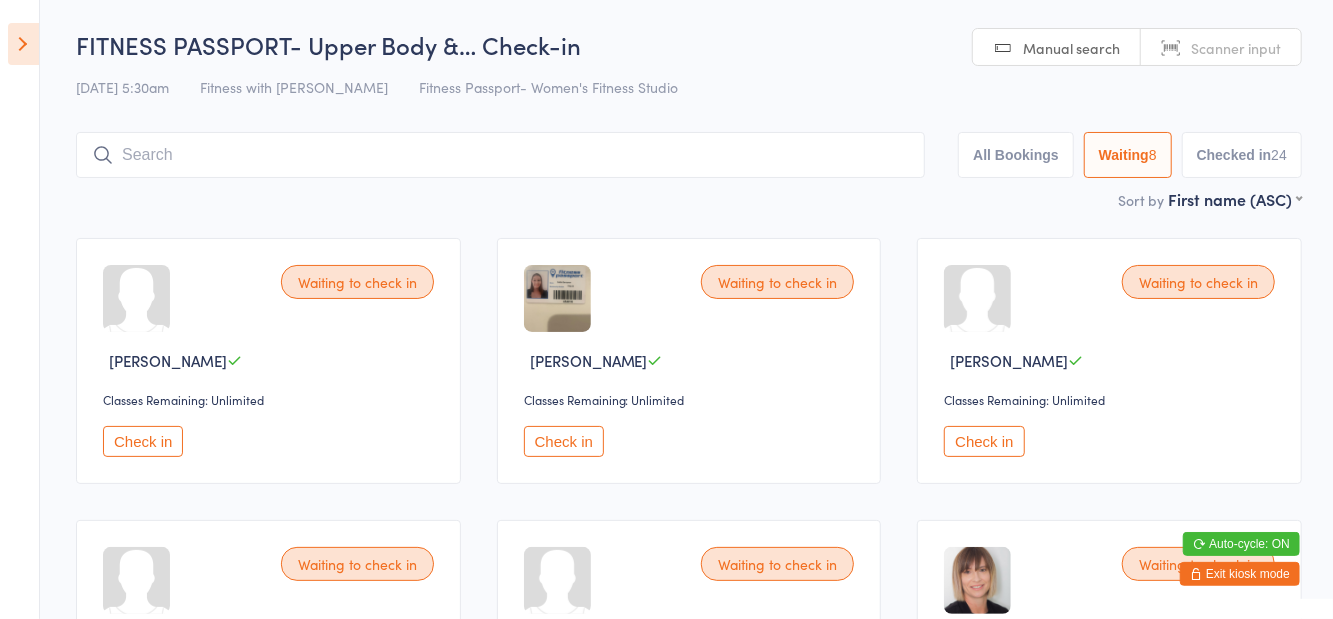 click at bounding box center [23, 44] 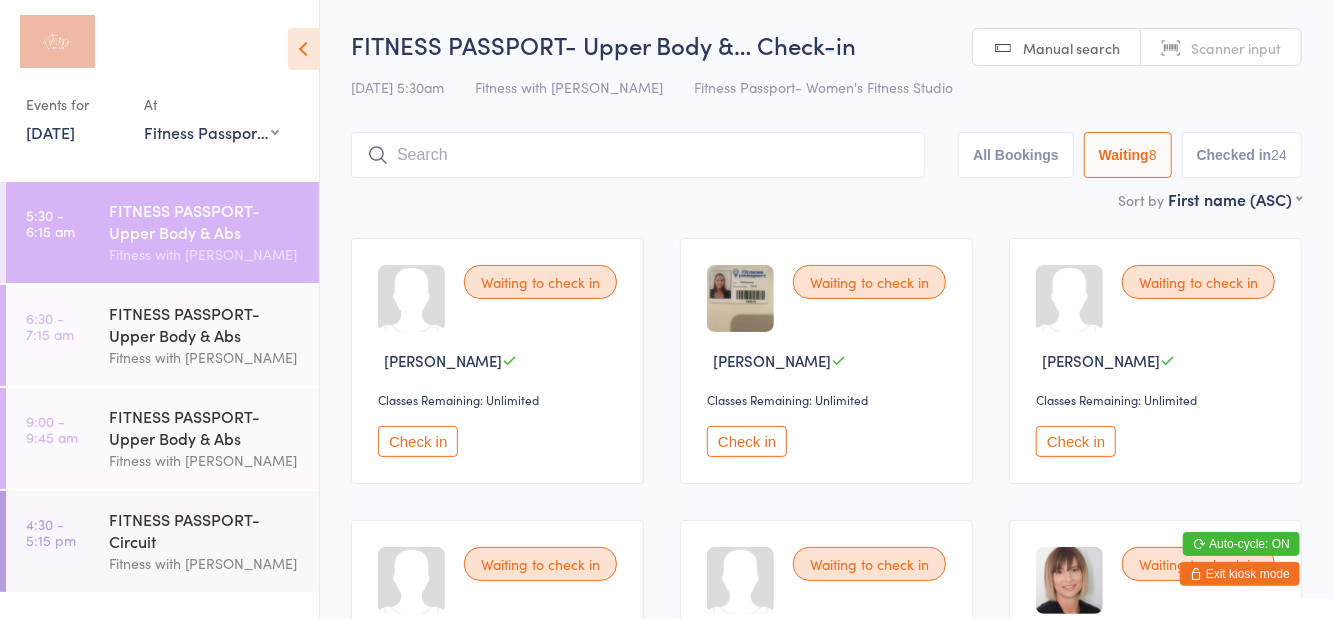 click on "FITNESS PASSPORT- Upper Body & Abs" at bounding box center [205, 324] 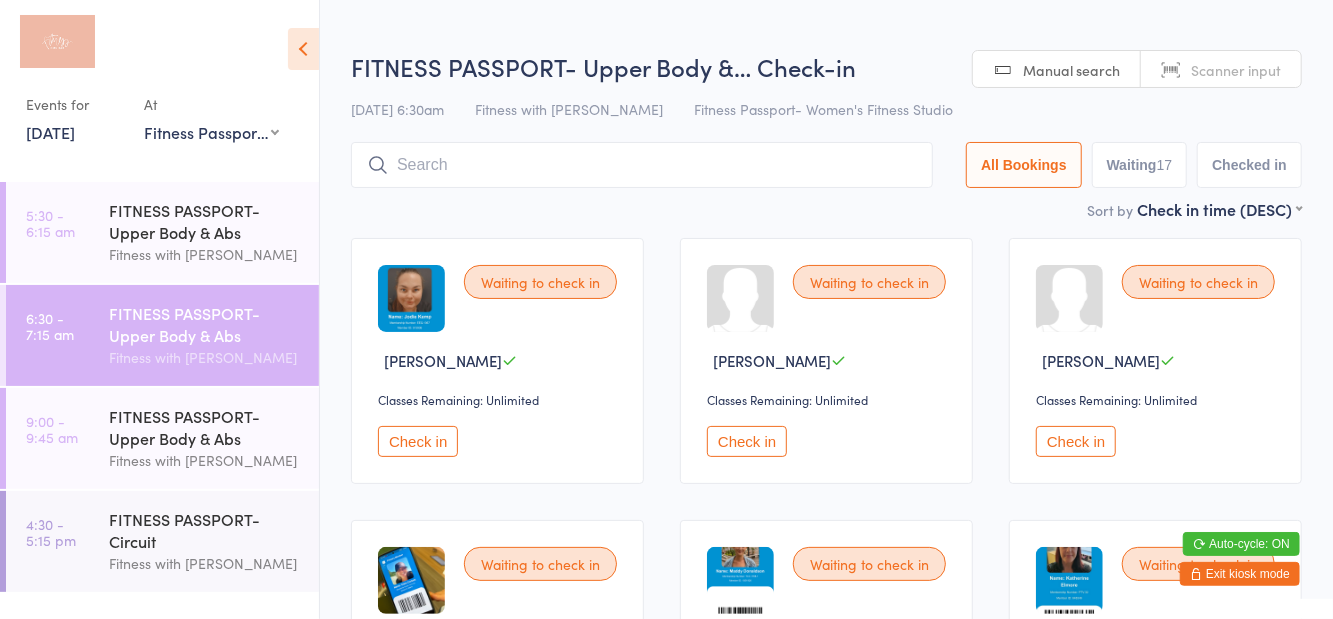 click on "FITNESS PASSPORT- Upper Body &… Check-in" at bounding box center [826, 66] 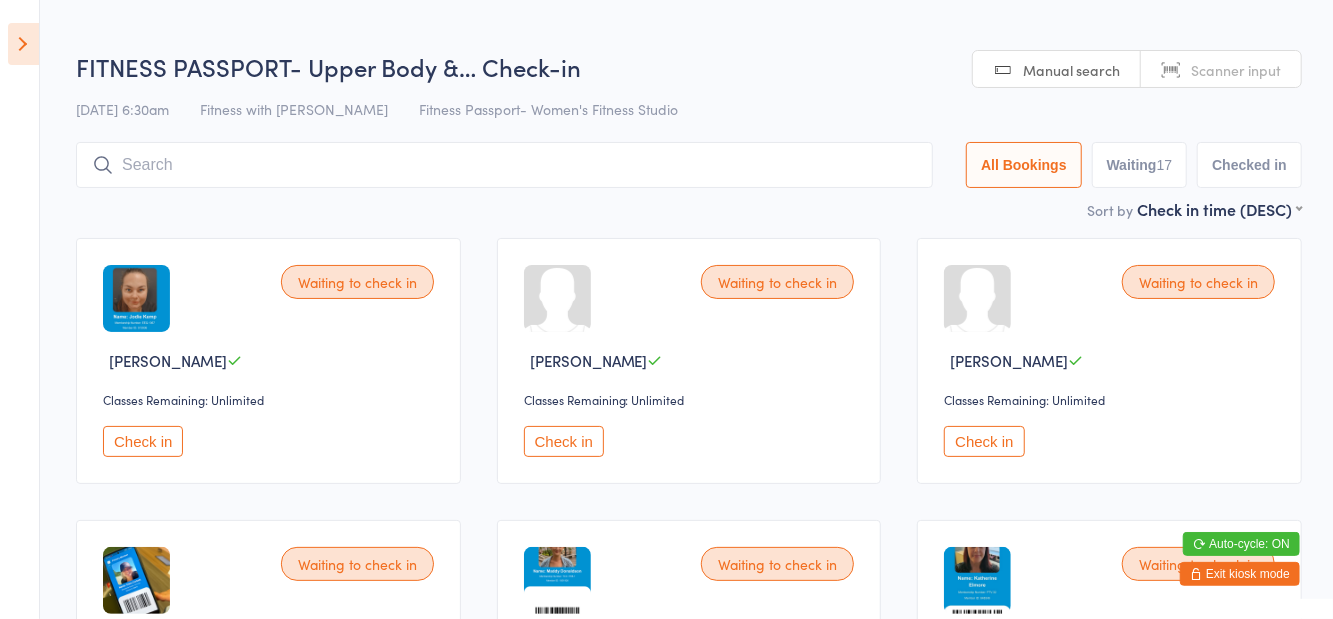 click on "Waiting  17" at bounding box center [1140, 165] 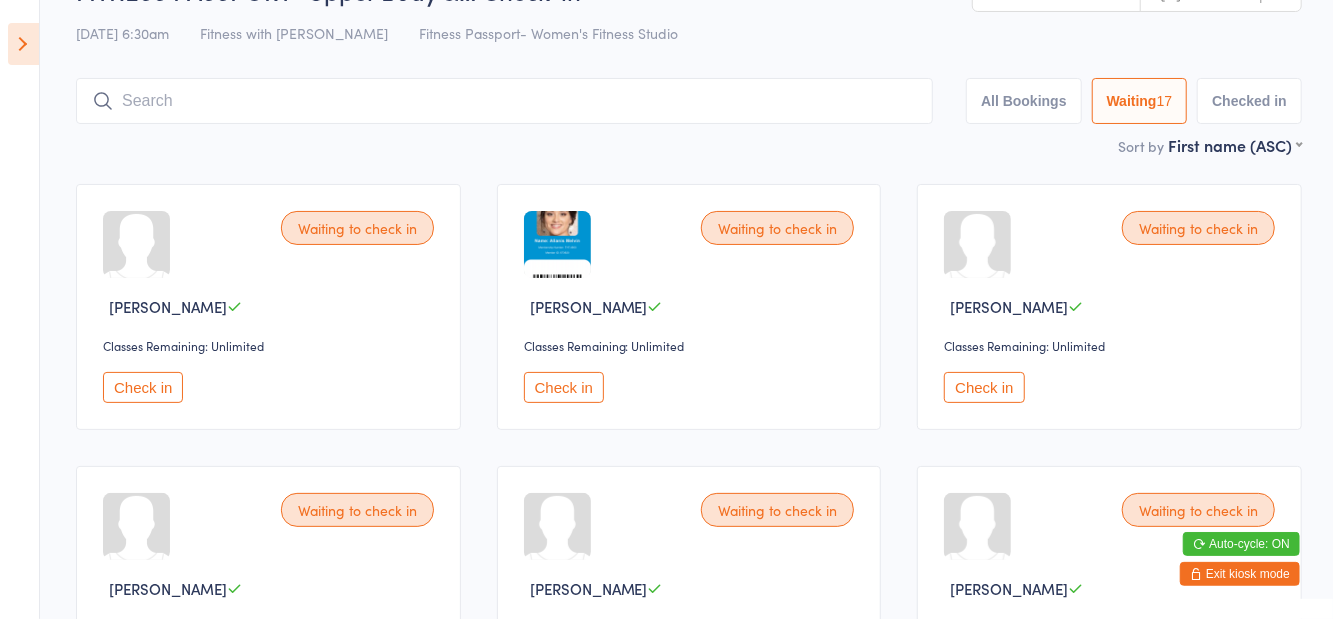 scroll, scrollTop: 0, scrollLeft: 0, axis: both 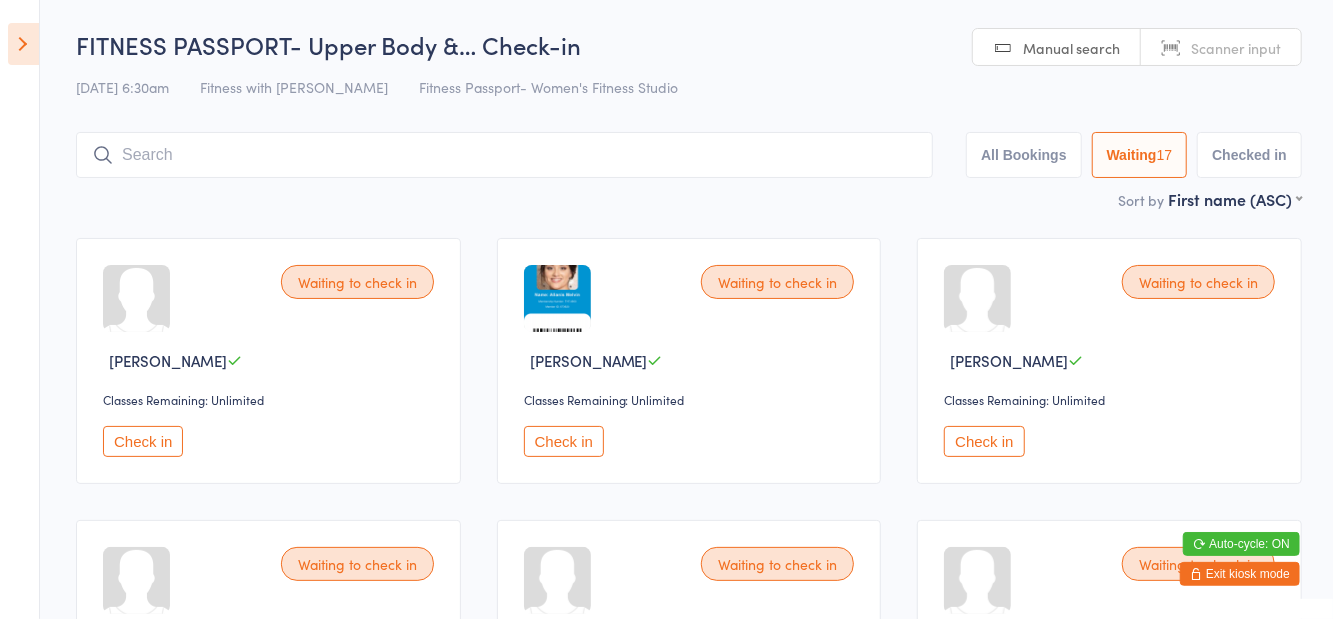 click at bounding box center [23, 44] 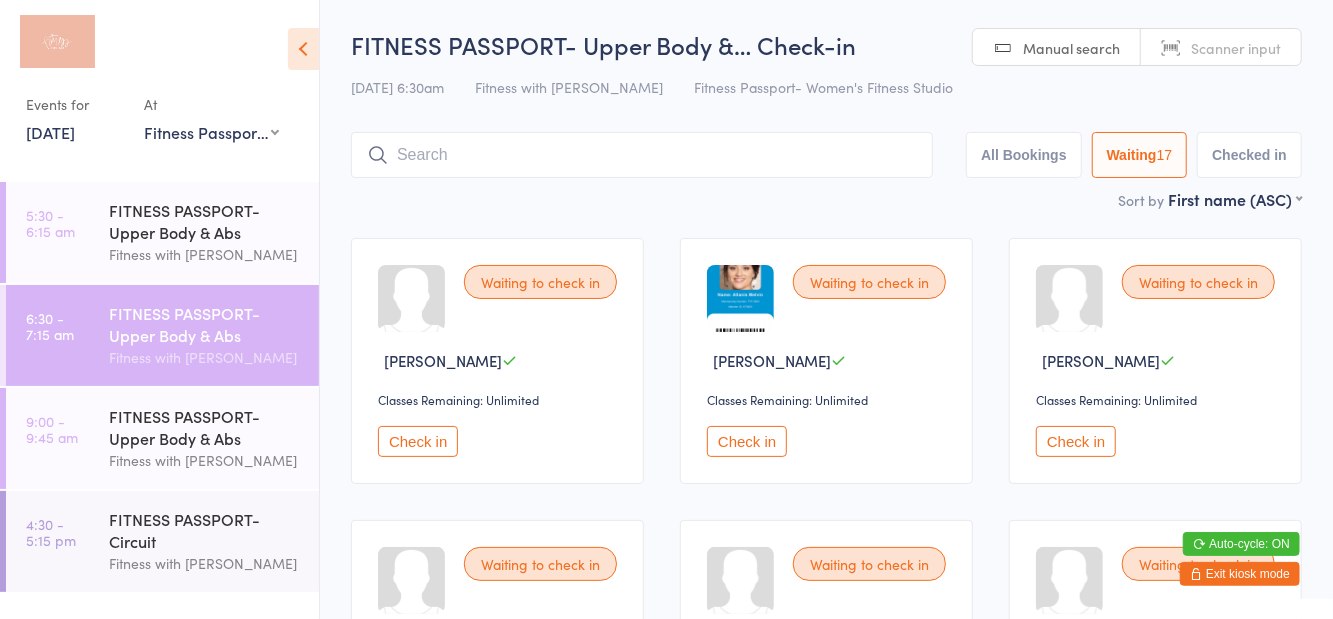 click on "FITNESS PASSPORT- Upper Body & Abs" at bounding box center [205, 427] 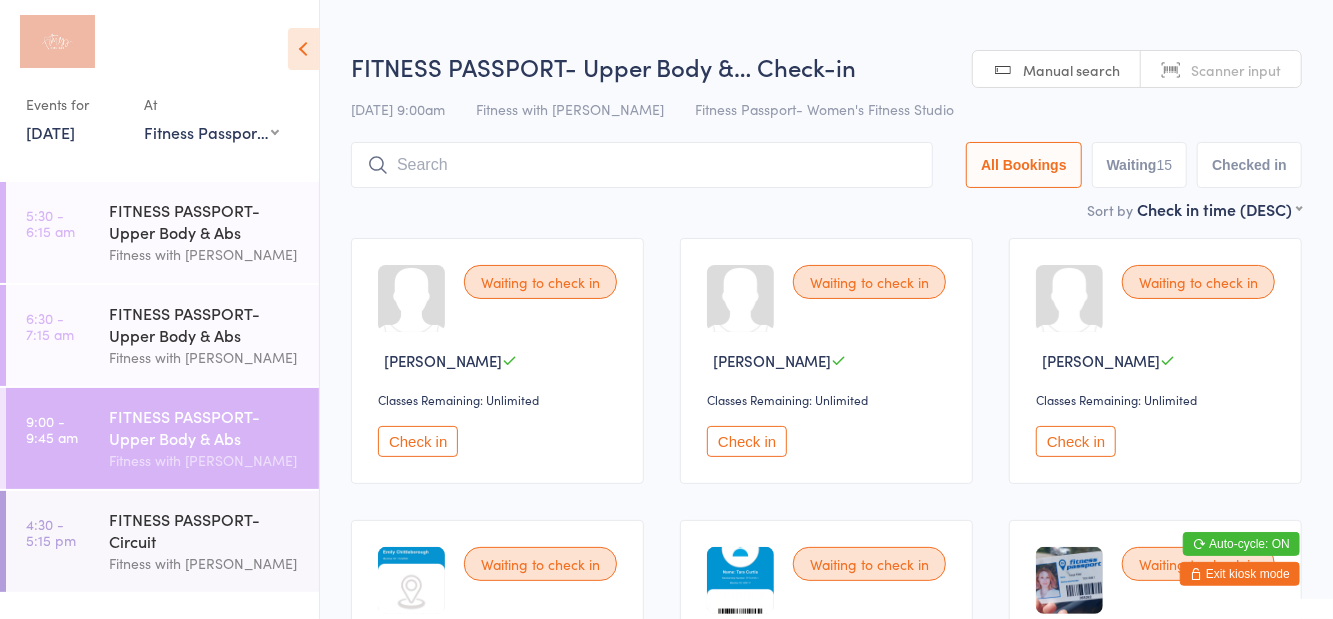 click on "FITNESS PASSPORT- Upper Body &… Check-in" at bounding box center [826, 66] 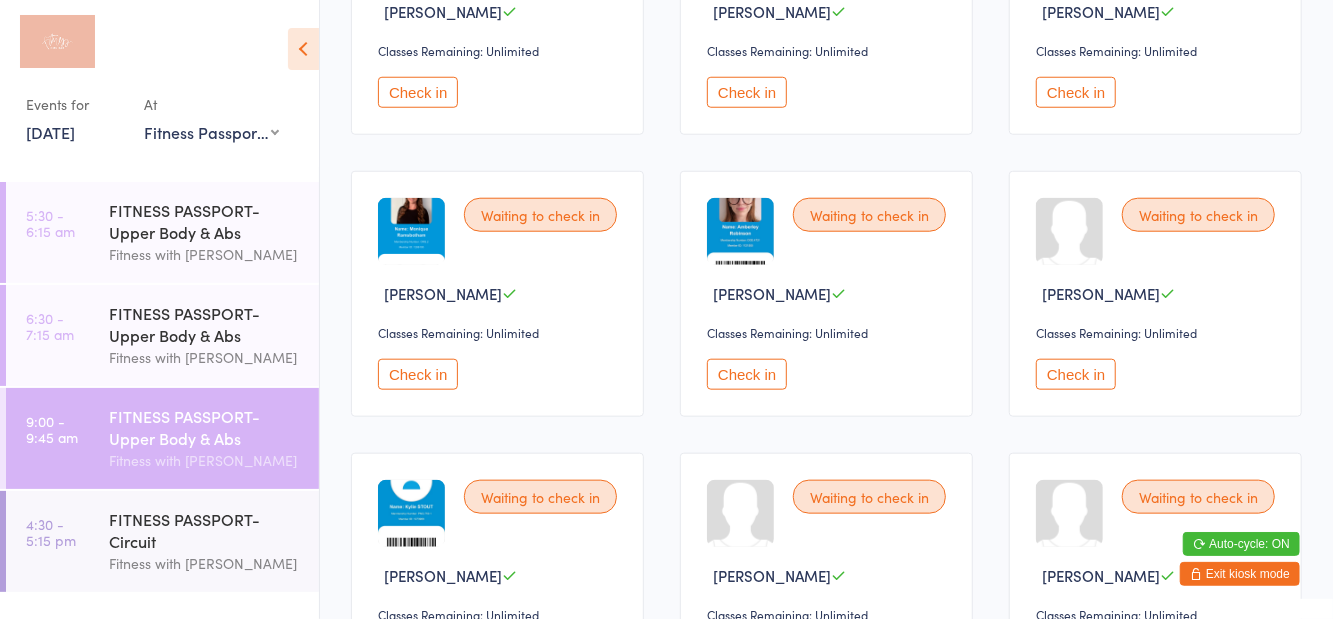 scroll, scrollTop: 1032, scrollLeft: 0, axis: vertical 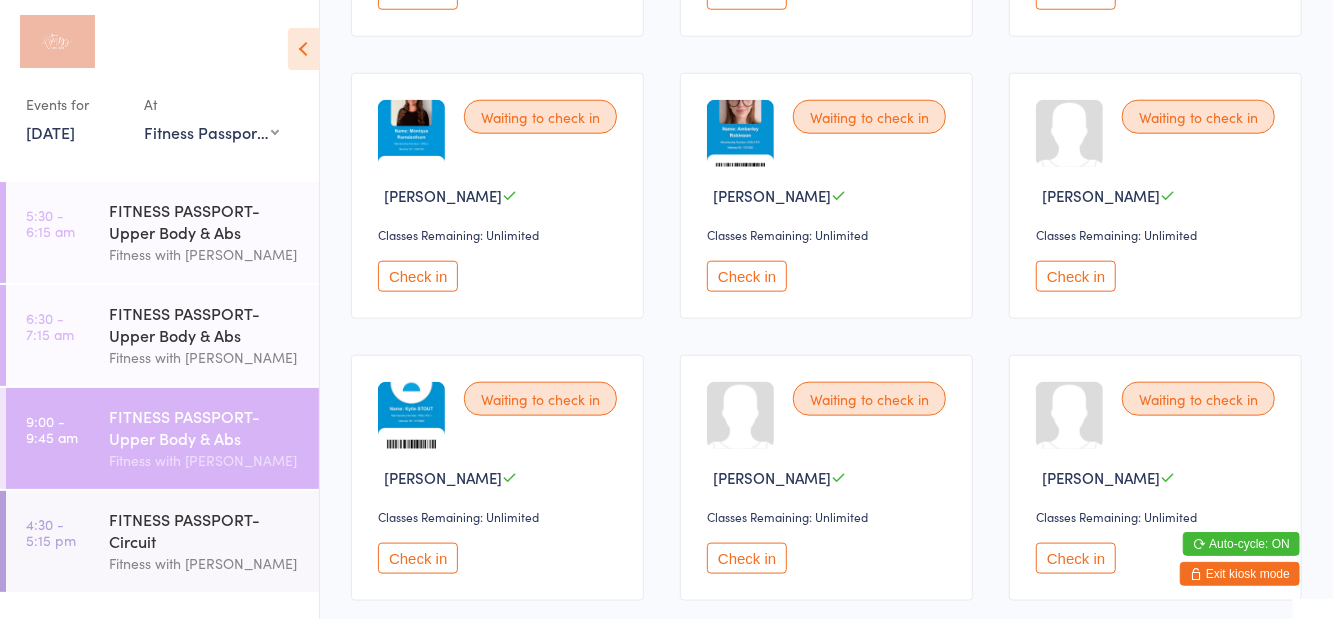 click on "FITNESS PASSPORT- Upper Body & Abs" at bounding box center [205, 324] 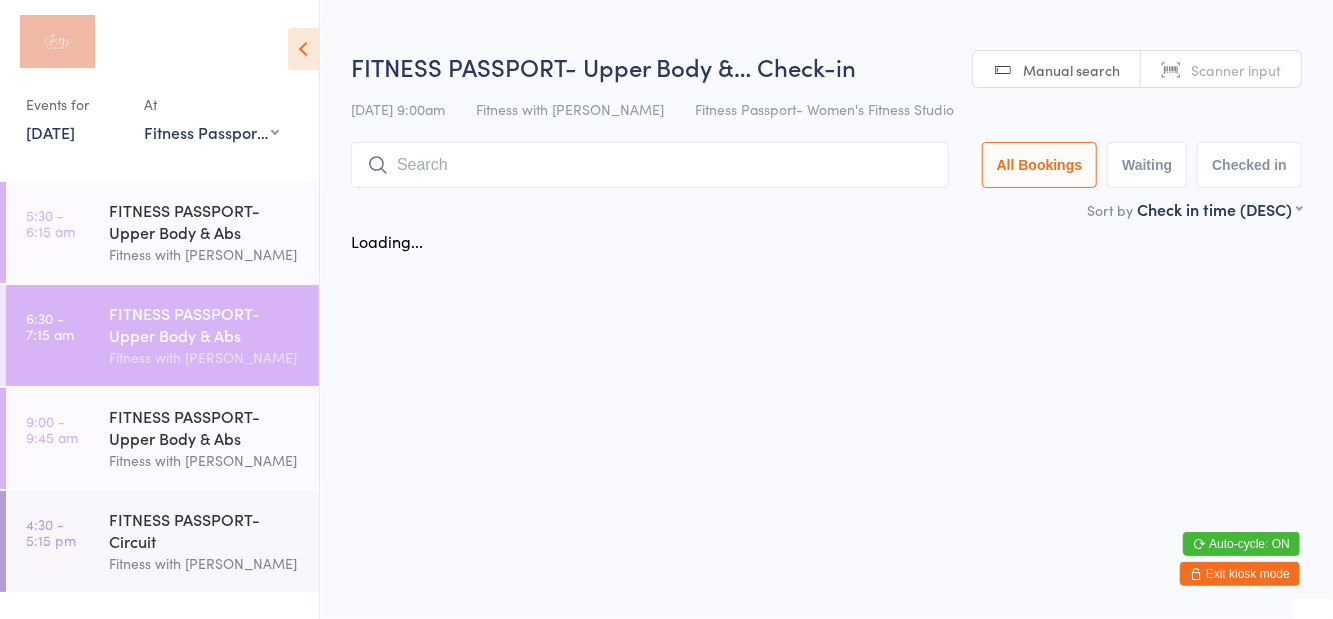 scroll, scrollTop: 0, scrollLeft: 0, axis: both 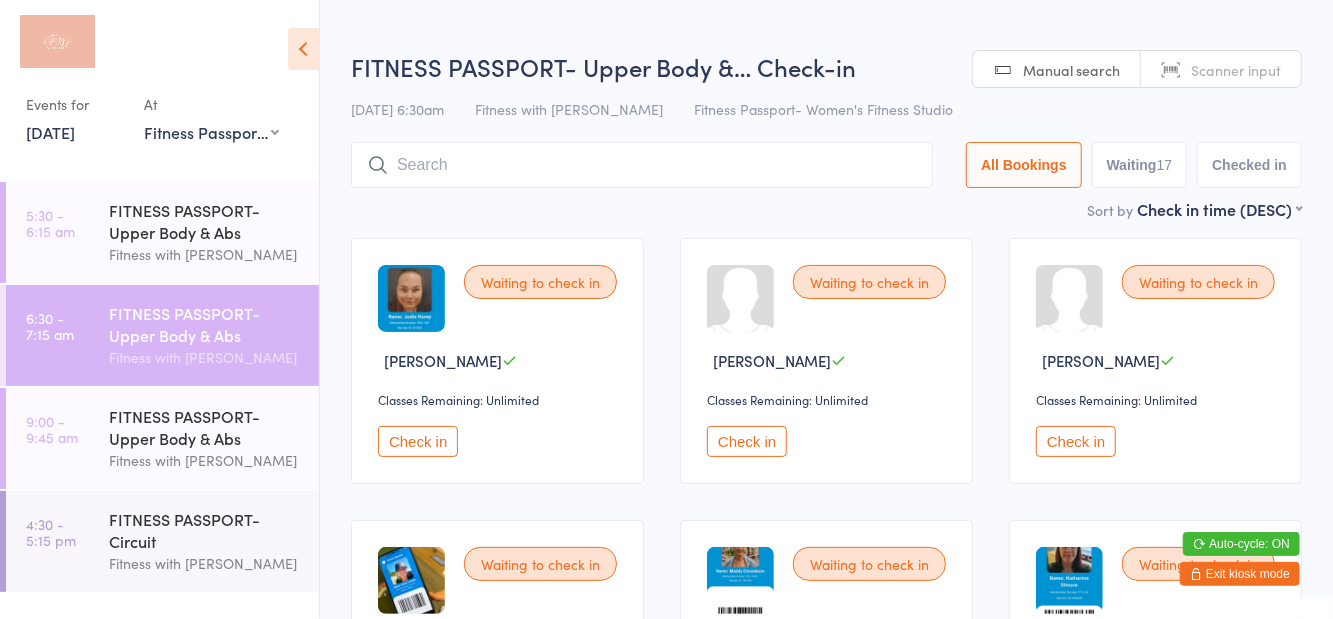 click at bounding box center (303, 49) 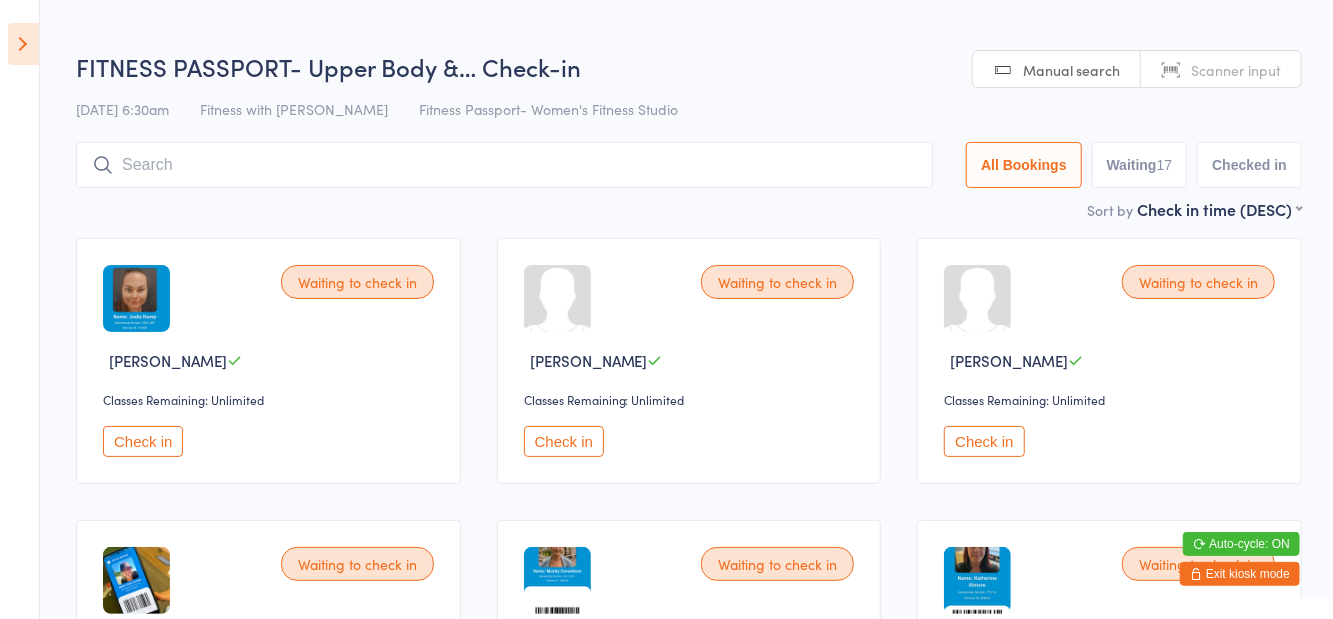 click on "Waiting  17" at bounding box center (1140, 165) 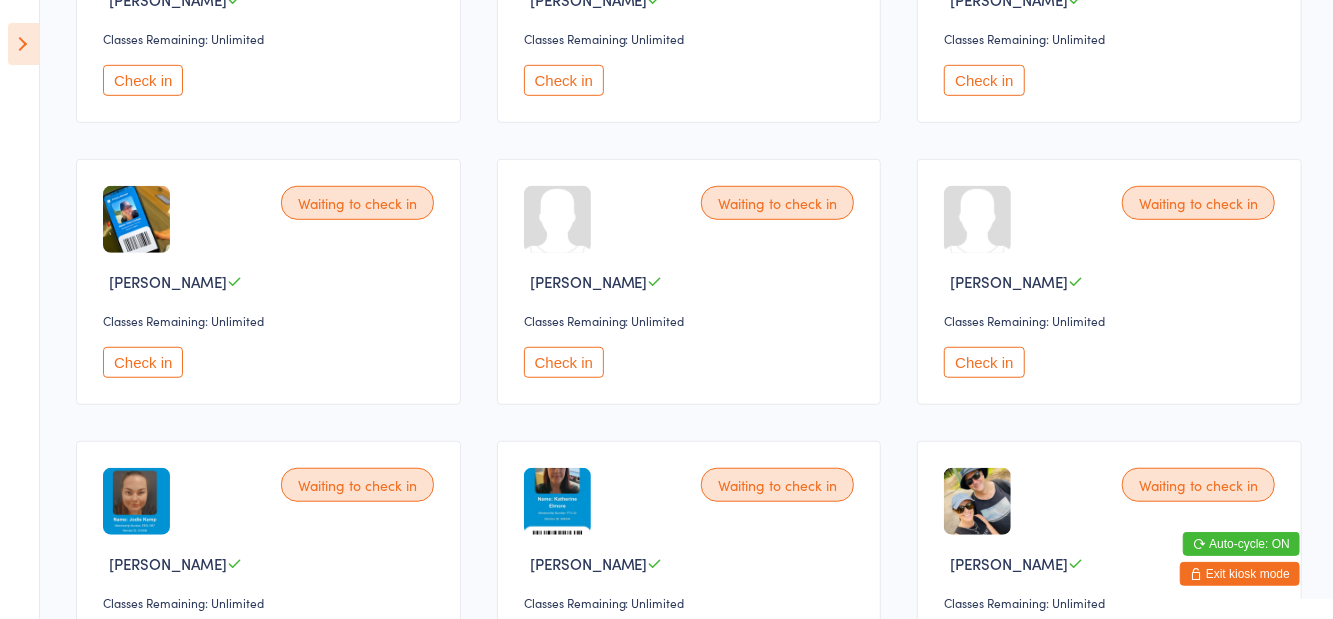 scroll, scrollTop: 650, scrollLeft: 0, axis: vertical 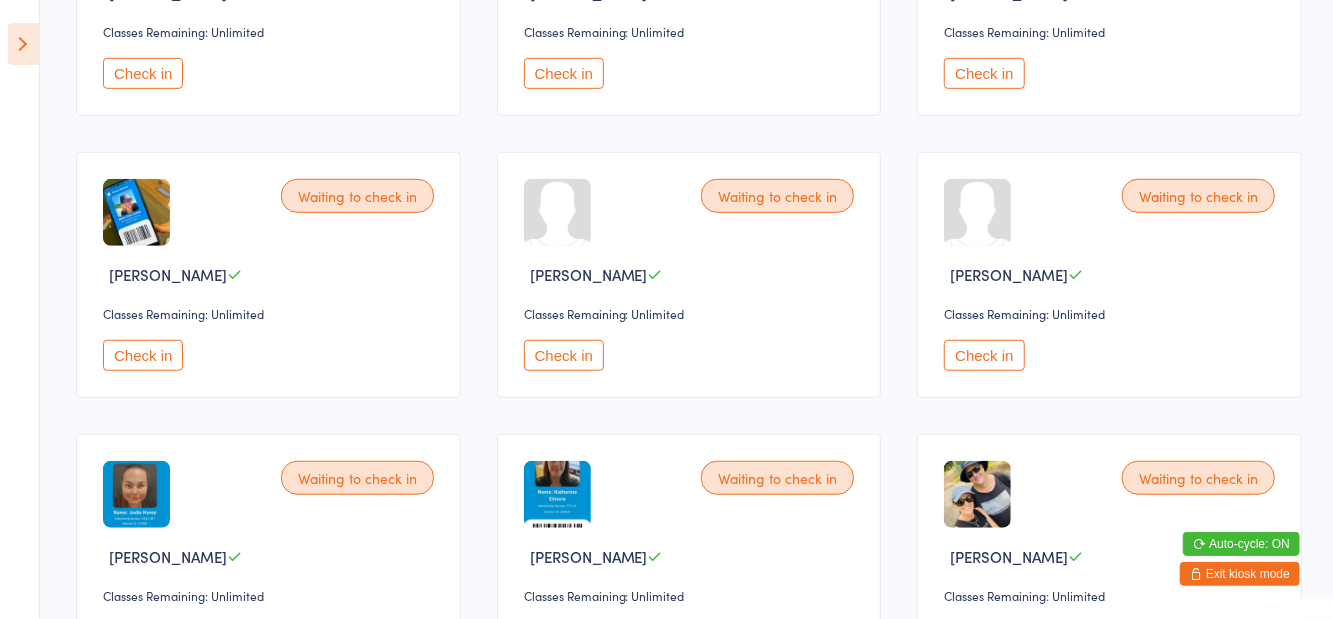 click on "Check in" at bounding box center [564, 355] 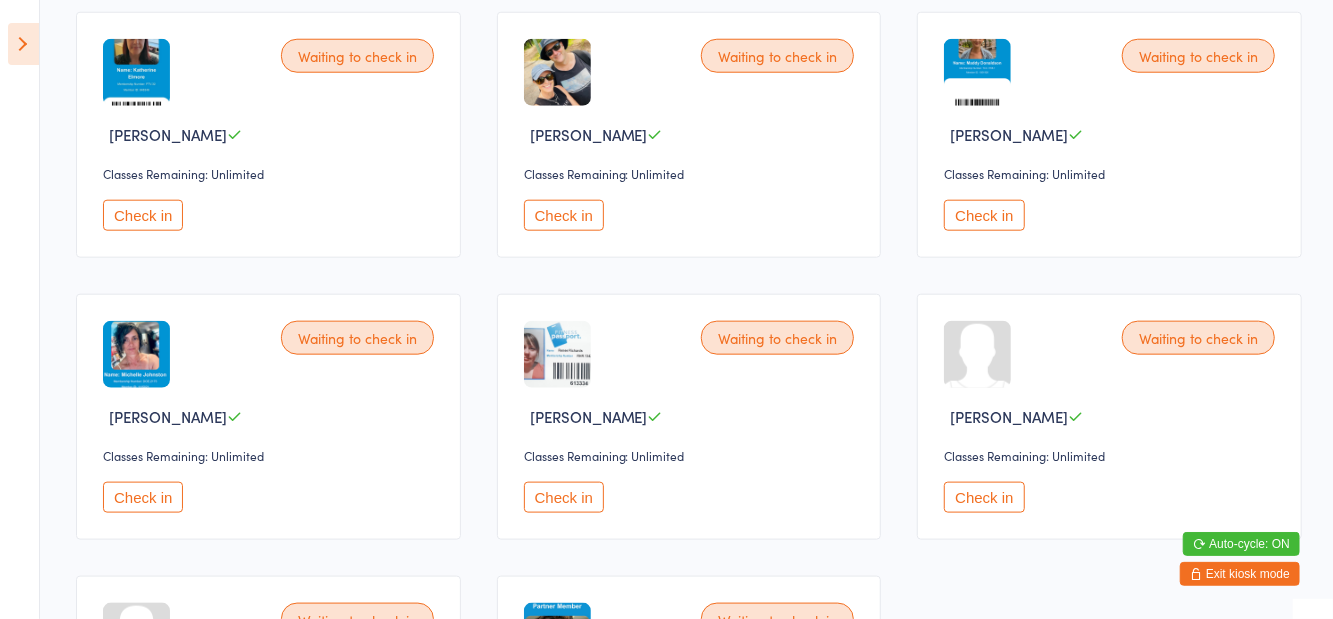 scroll, scrollTop: 1076, scrollLeft: 0, axis: vertical 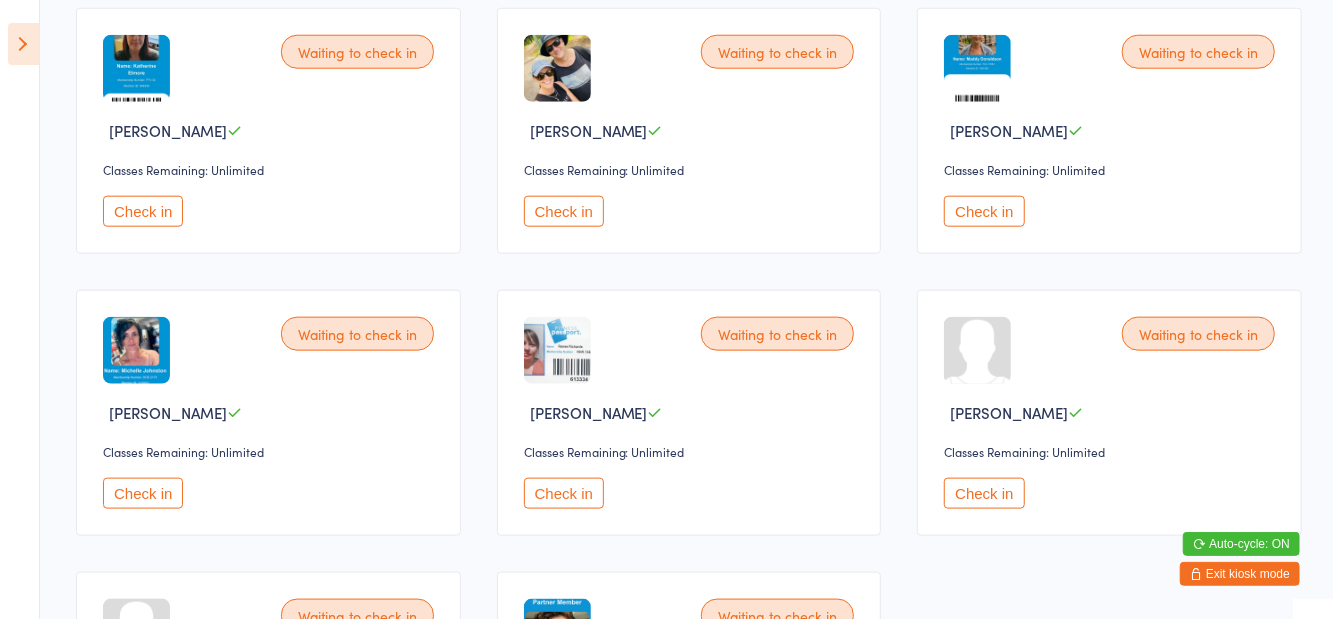 click on "Check in" at bounding box center [564, 493] 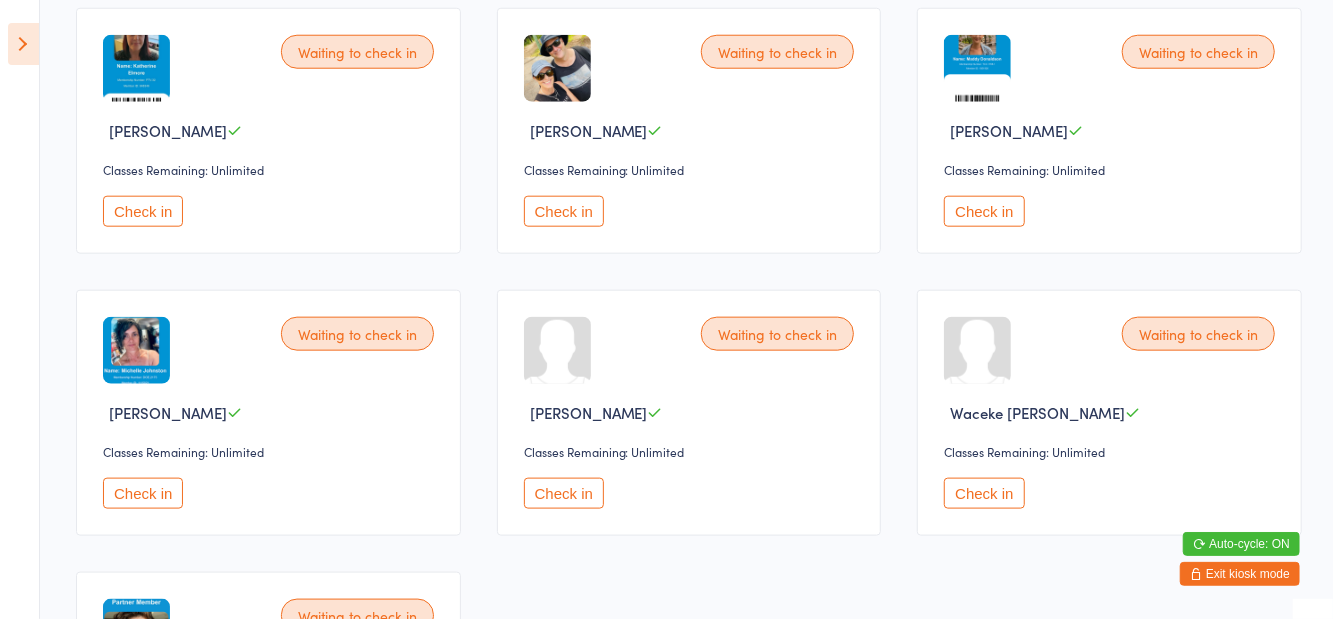 click on "Check in" at bounding box center (984, 211) 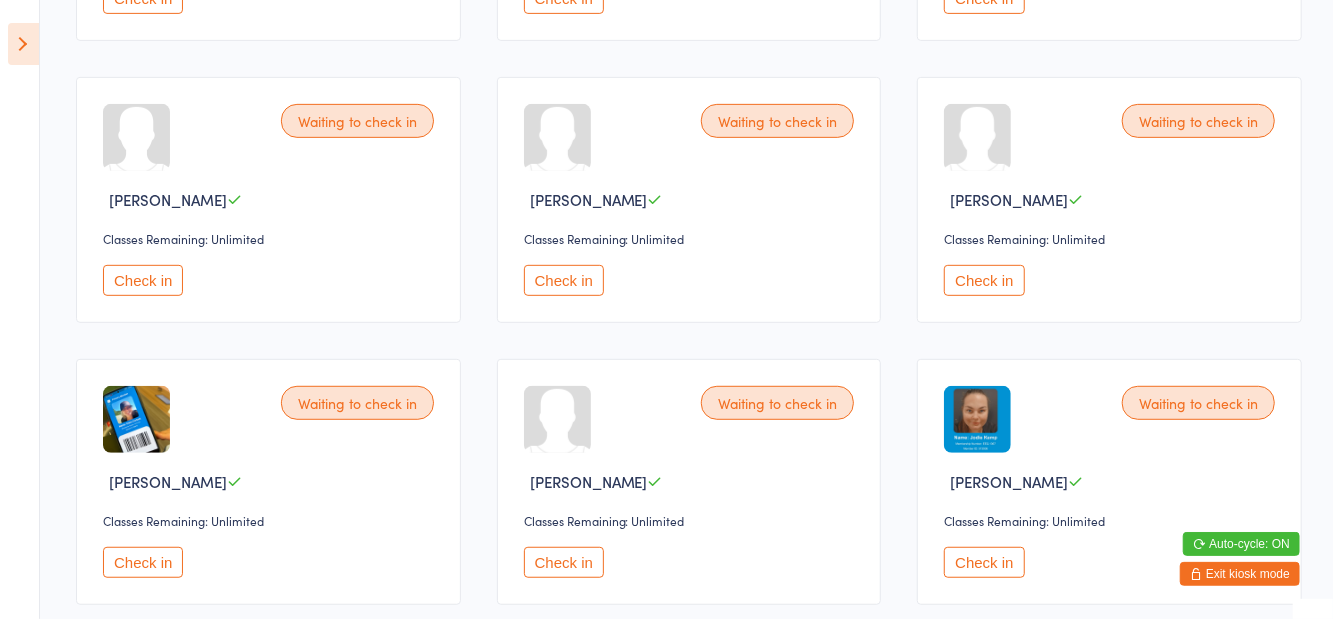 scroll, scrollTop: 445, scrollLeft: 0, axis: vertical 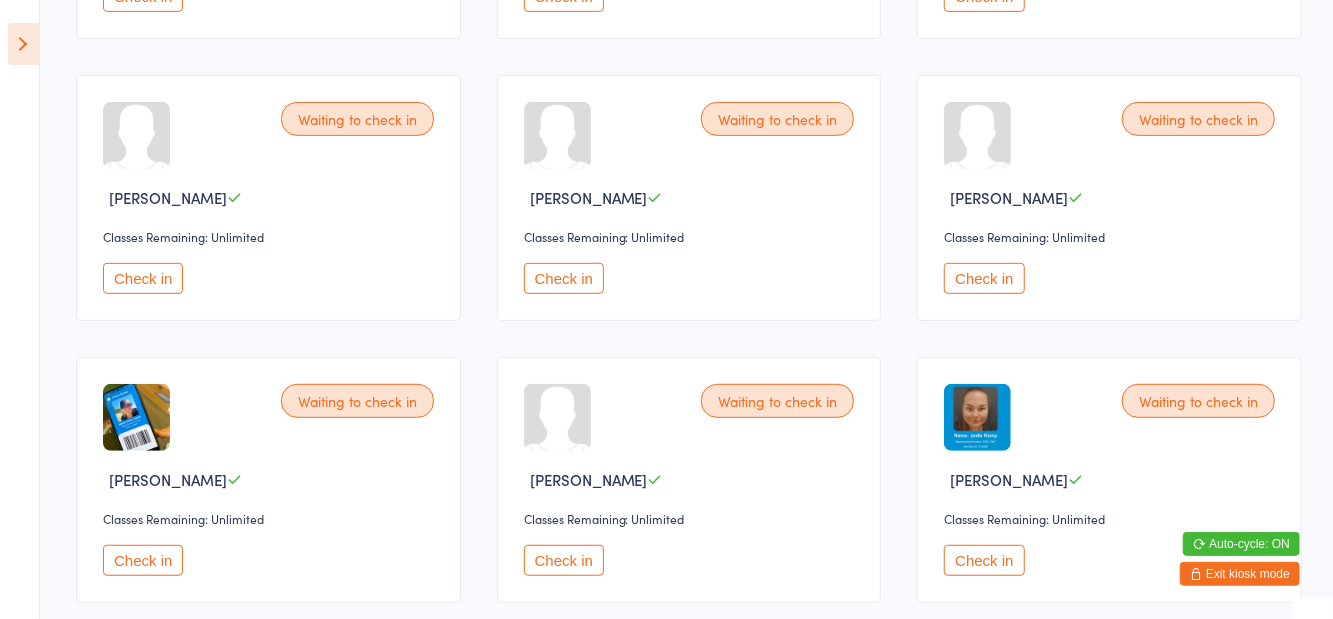 click on "Check in" at bounding box center (564, 278) 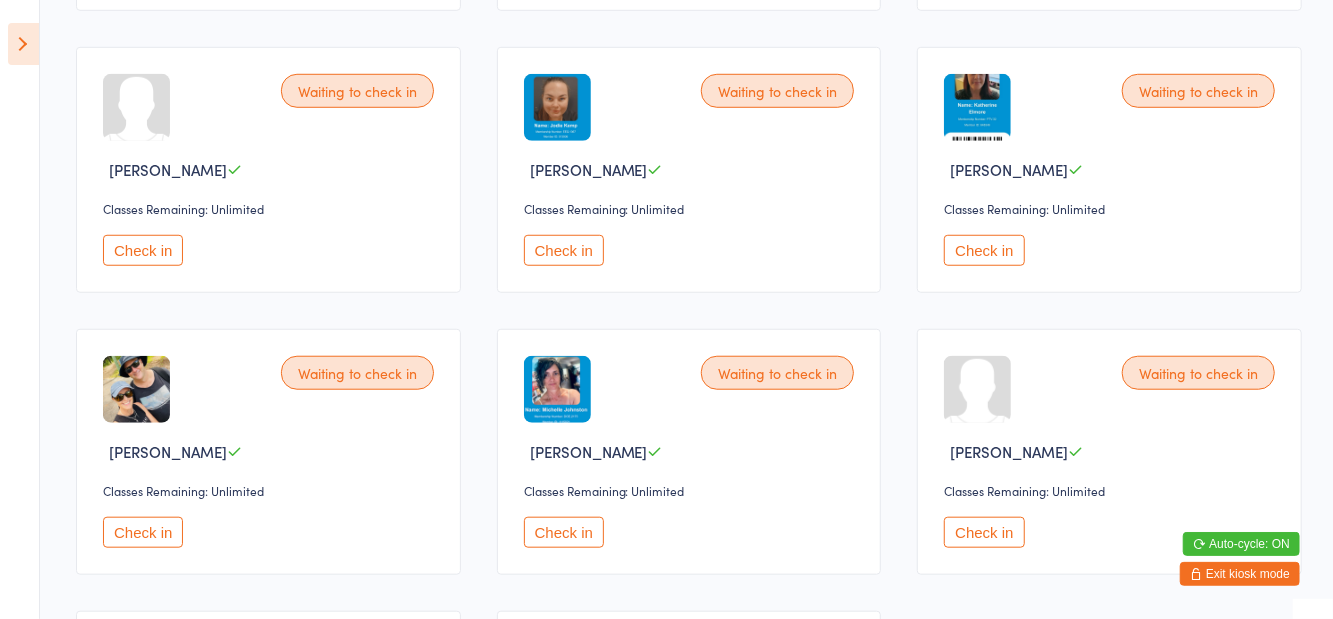 scroll, scrollTop: 758, scrollLeft: 0, axis: vertical 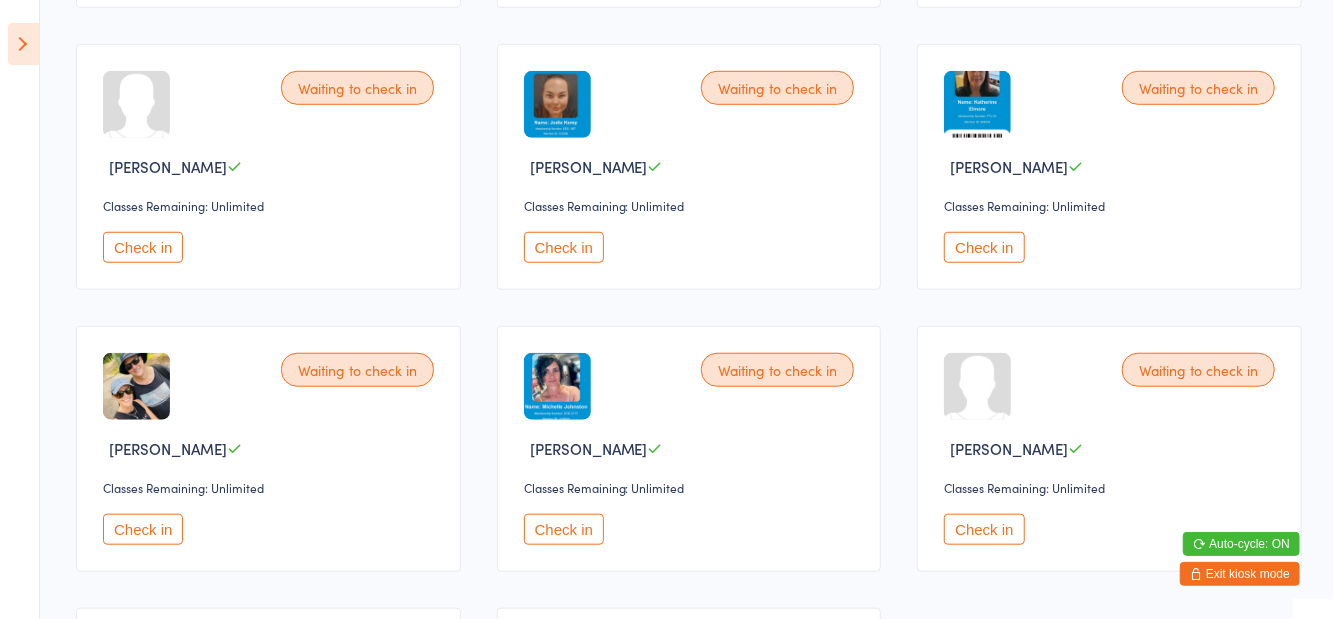 click on "Check in" at bounding box center (143, 529) 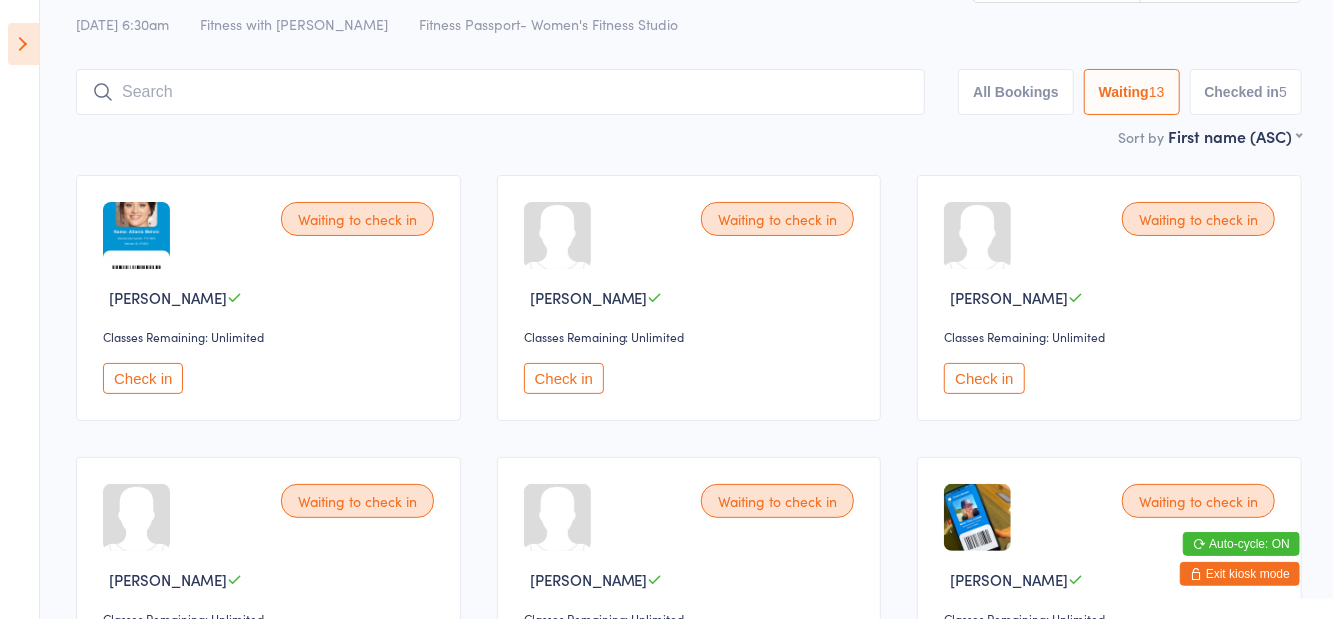 scroll, scrollTop: 0, scrollLeft: 0, axis: both 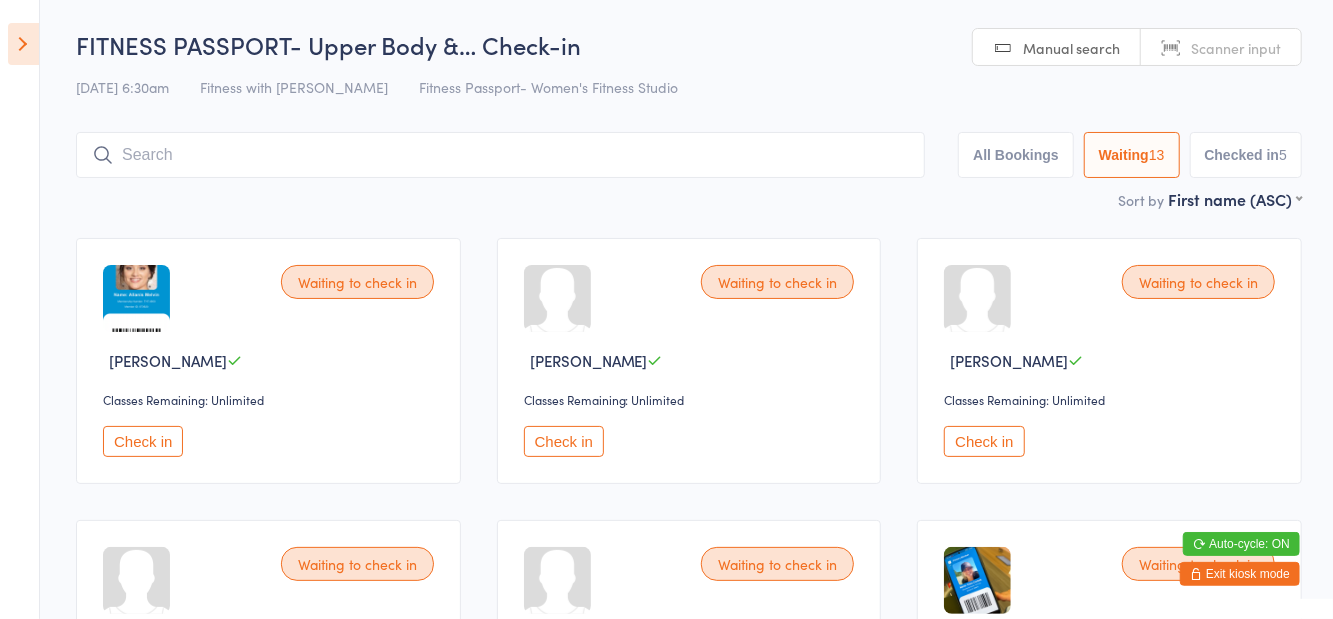 click at bounding box center (500, 155) 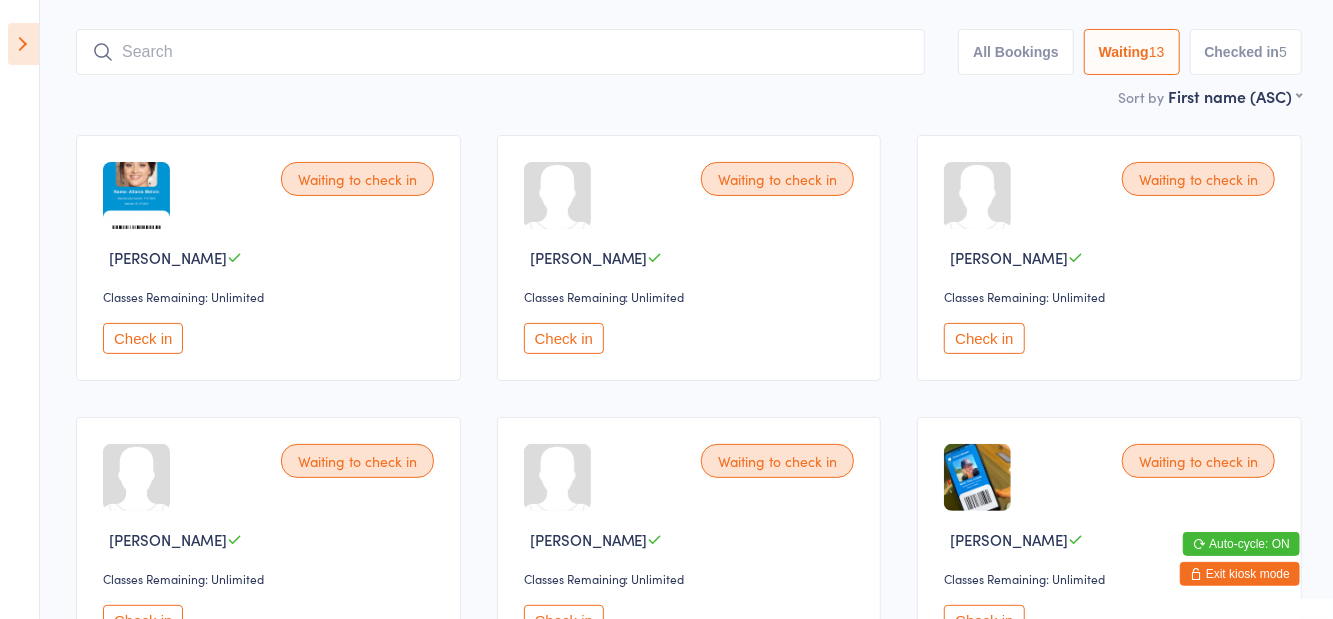 scroll, scrollTop: 133, scrollLeft: 0, axis: vertical 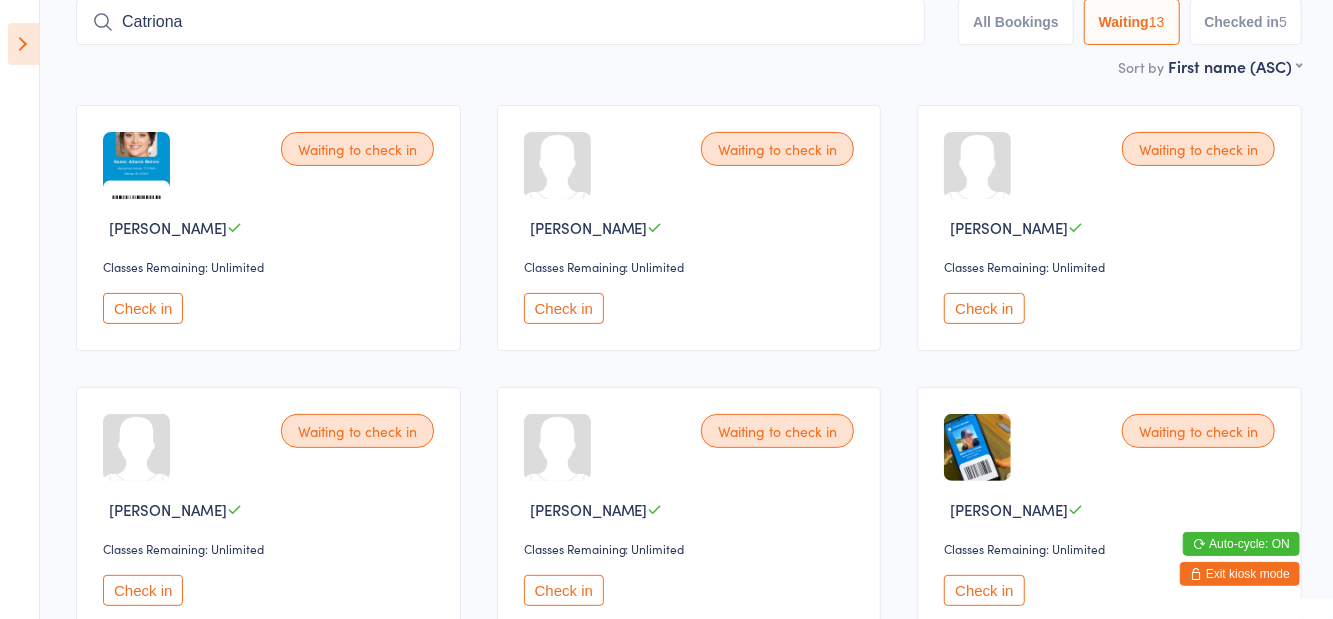 type on "Catriona" 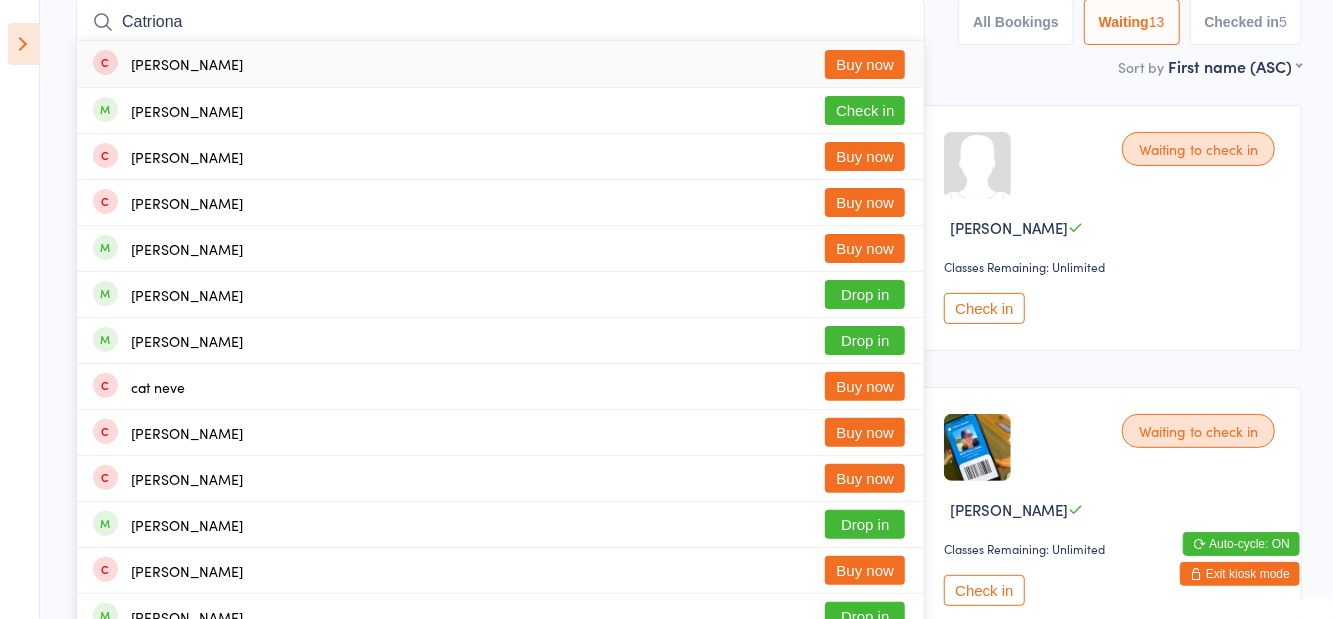 click on "Check in" at bounding box center (865, 110) 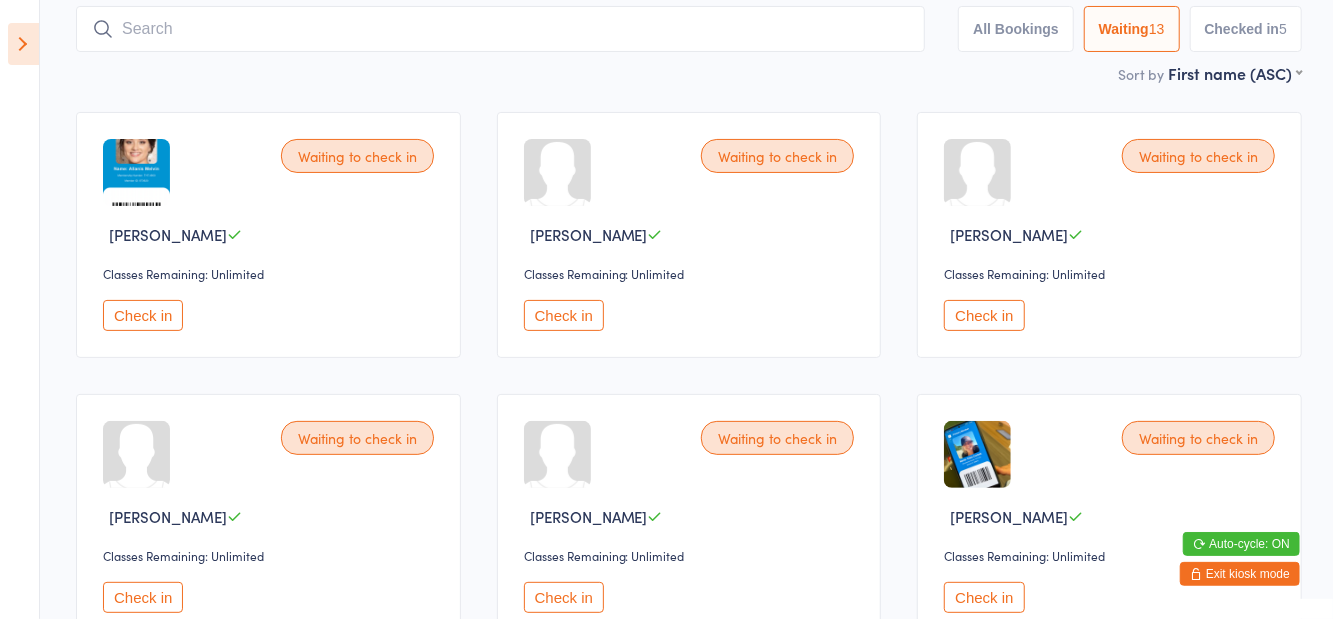 scroll, scrollTop: 22, scrollLeft: 0, axis: vertical 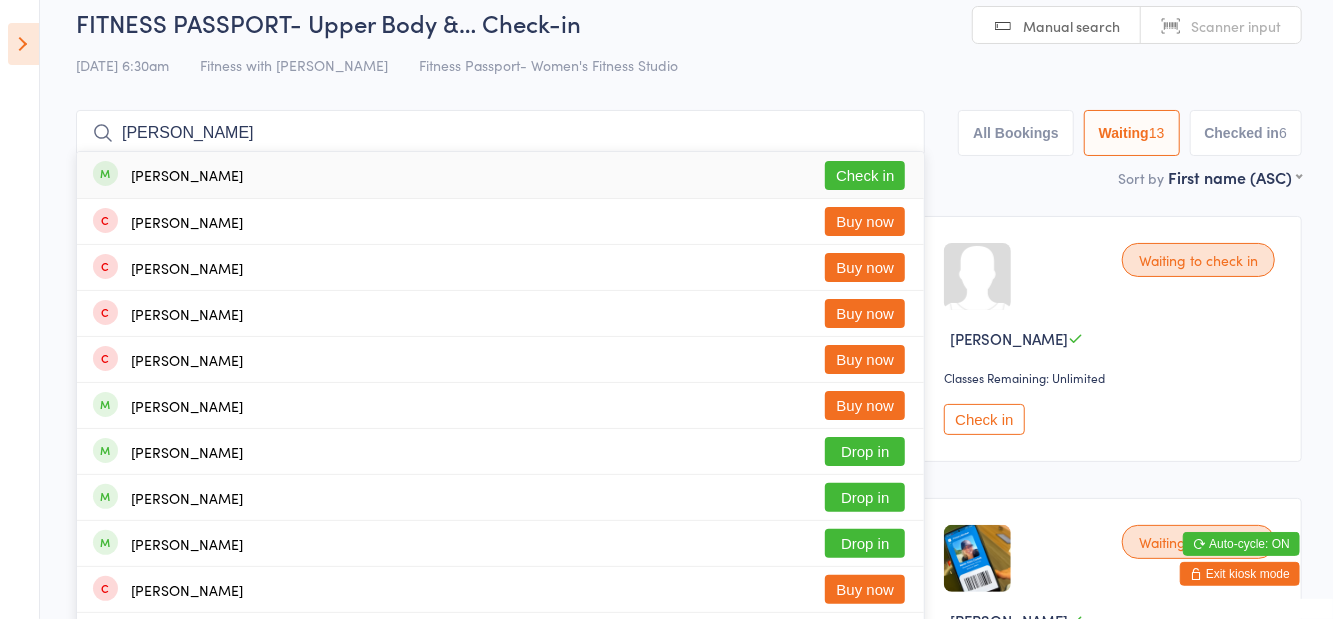 type on "[PERSON_NAME]" 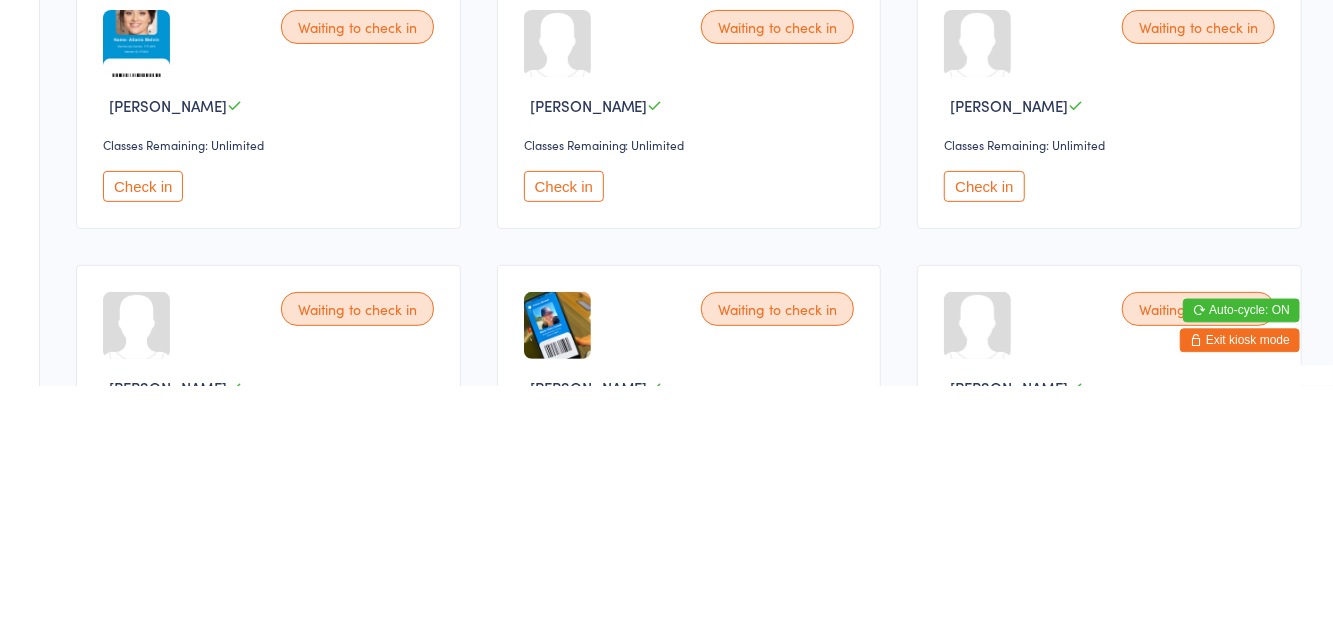scroll, scrollTop: 22, scrollLeft: 0, axis: vertical 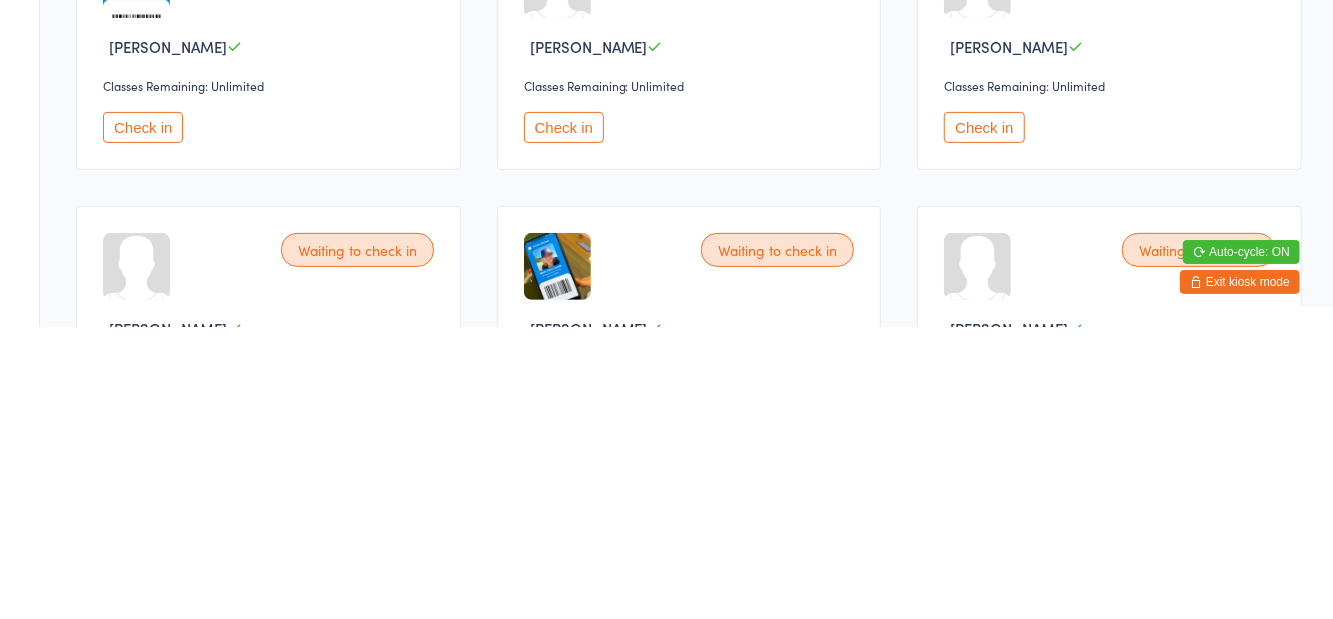 click on "Check in" at bounding box center [143, 419] 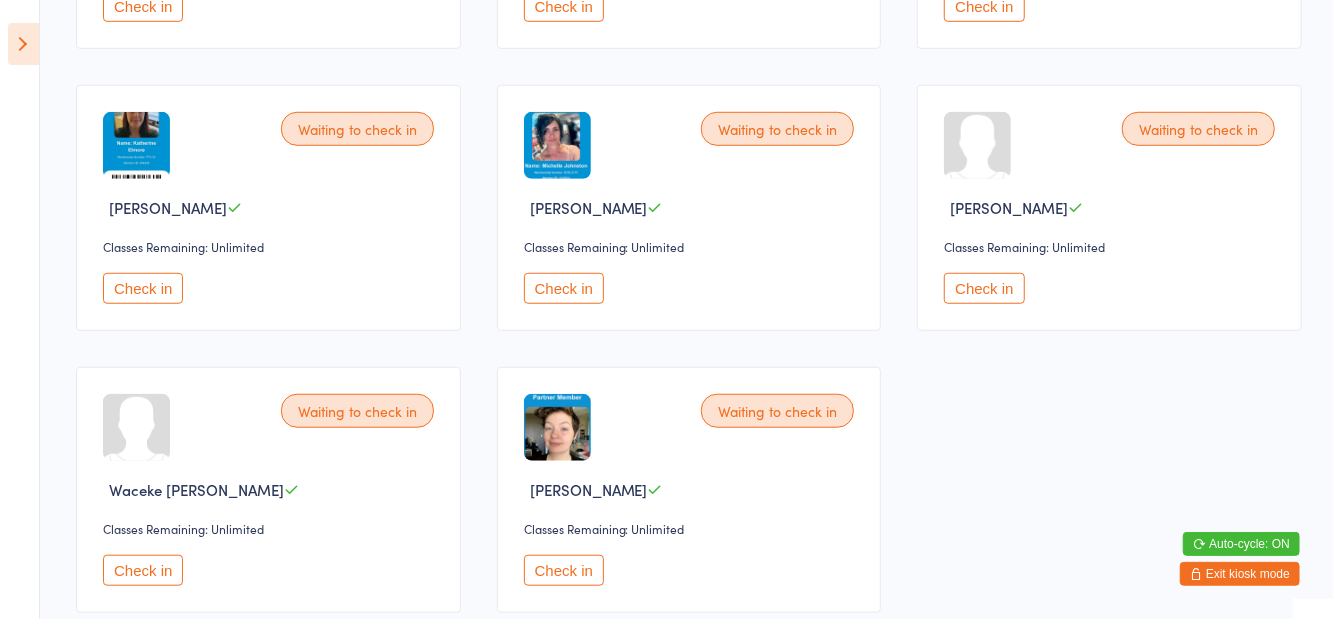 scroll, scrollTop: 718, scrollLeft: 0, axis: vertical 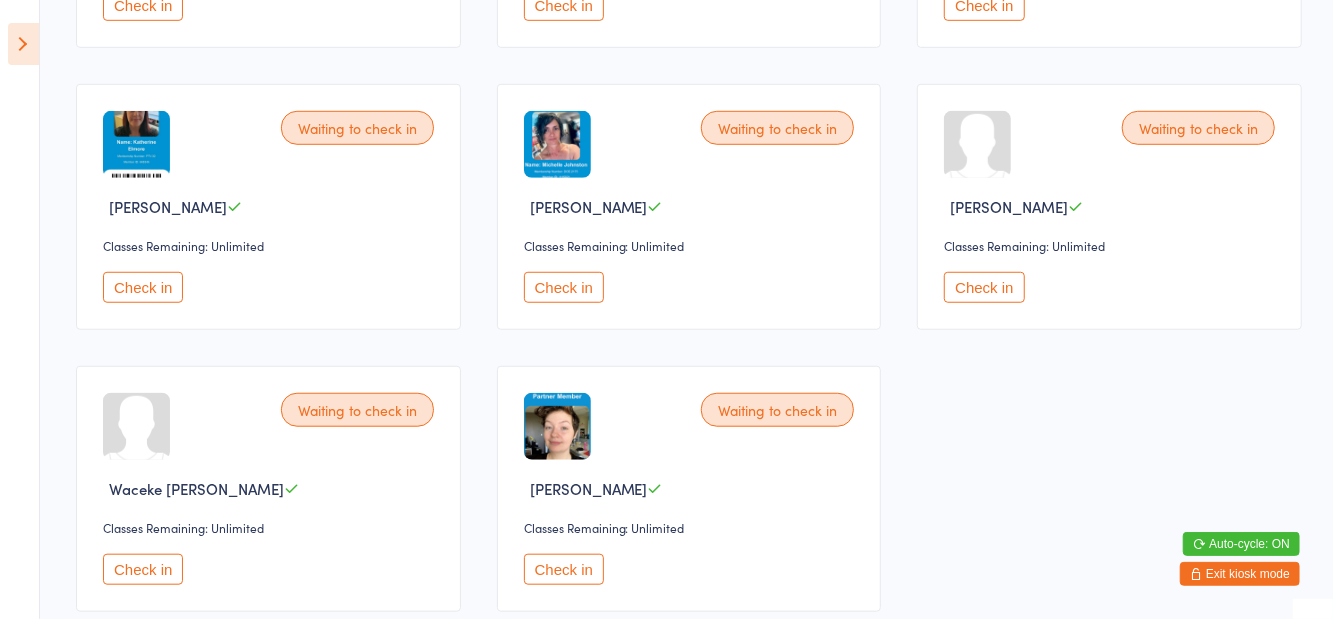 click on "Waiting to check in Waceke [PERSON_NAME]  Classes Remaining: Unlimited   Check in" at bounding box center (268, 489) 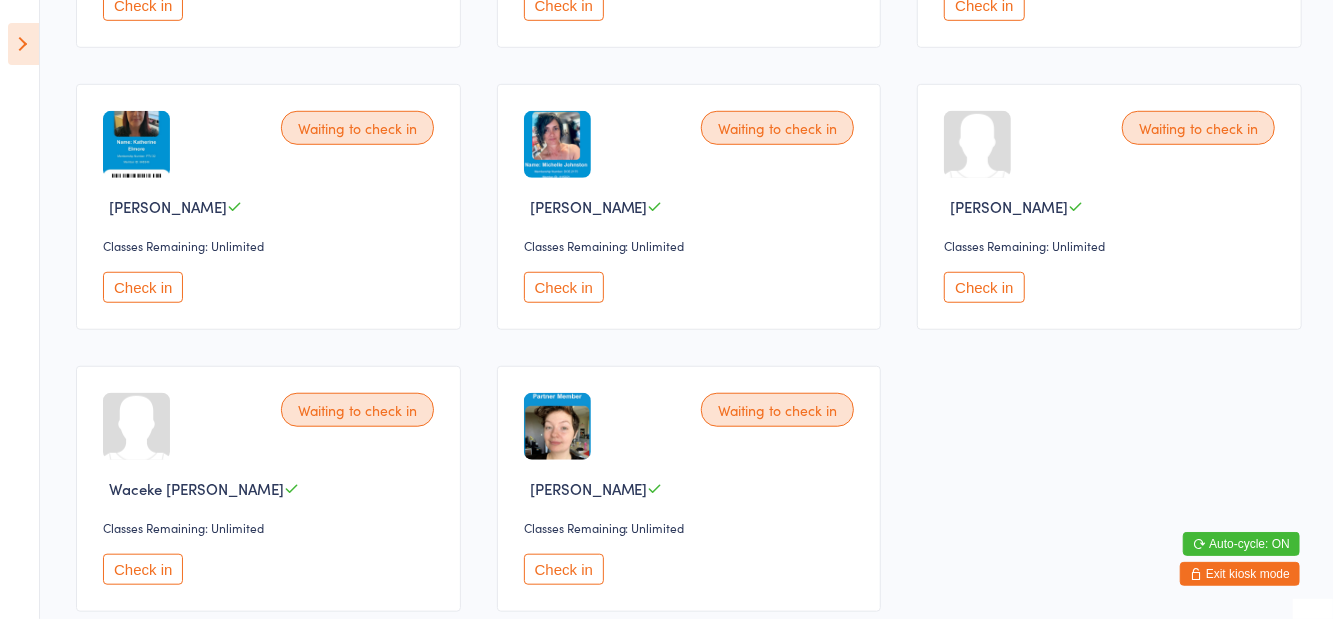 click on "Check in" at bounding box center (143, 569) 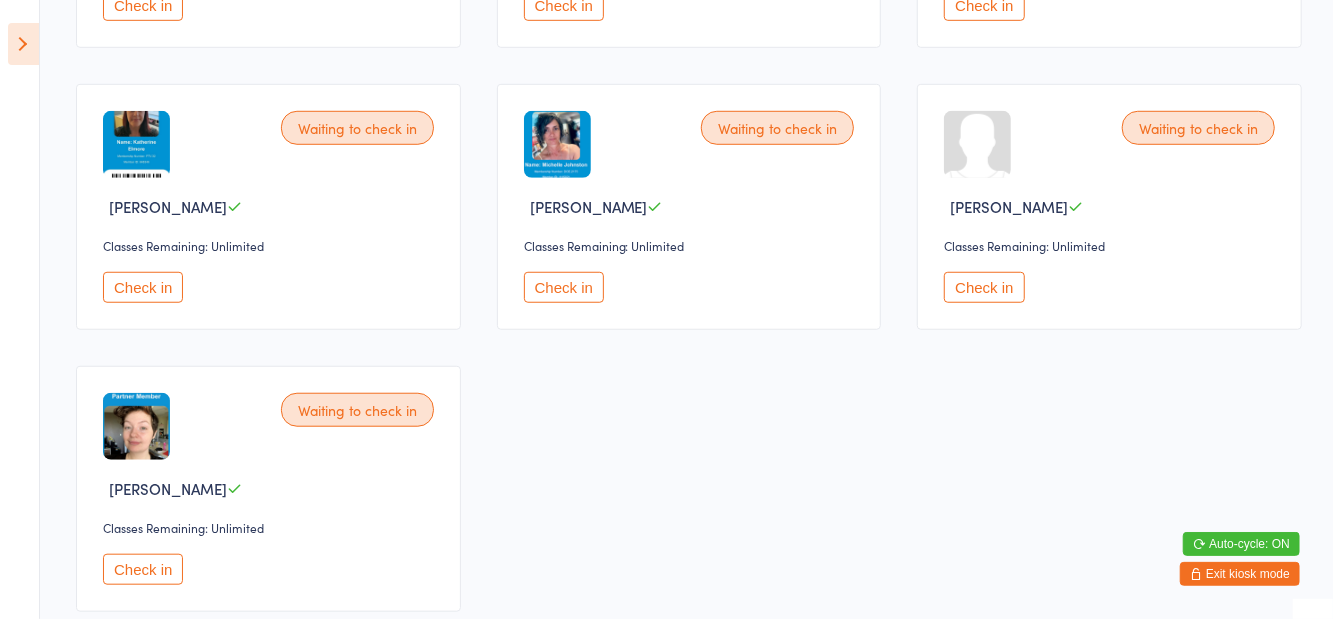 click on "Check in" at bounding box center [143, 287] 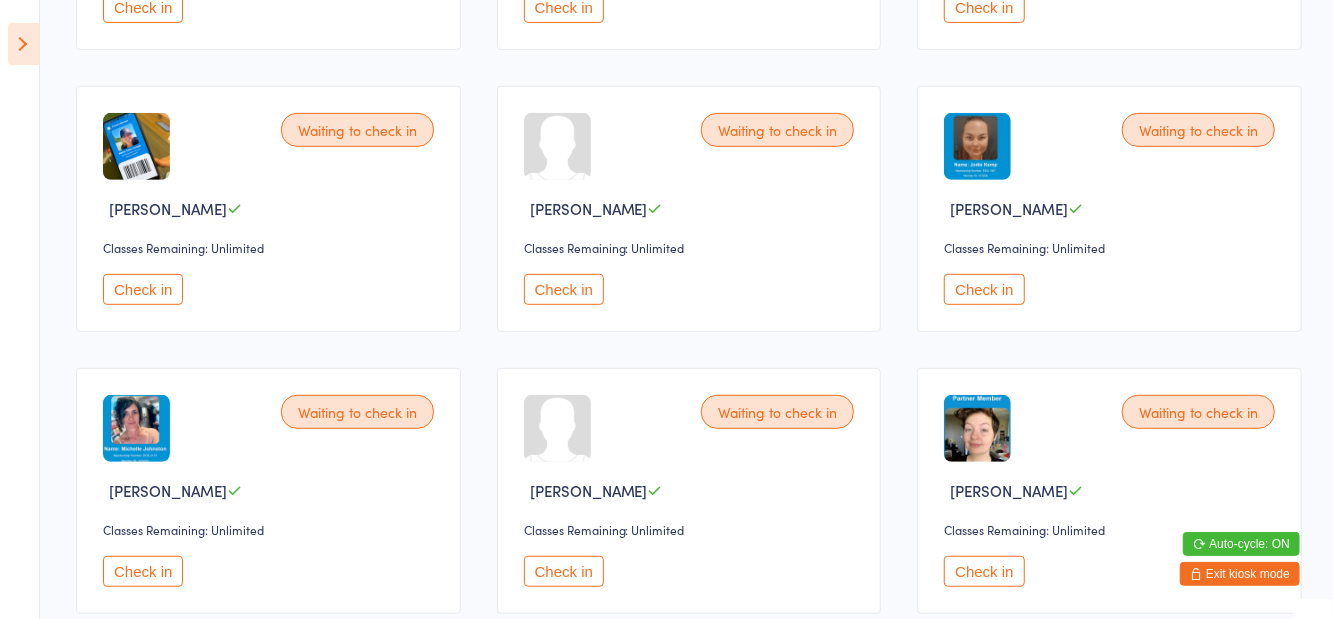 scroll, scrollTop: 0, scrollLeft: 0, axis: both 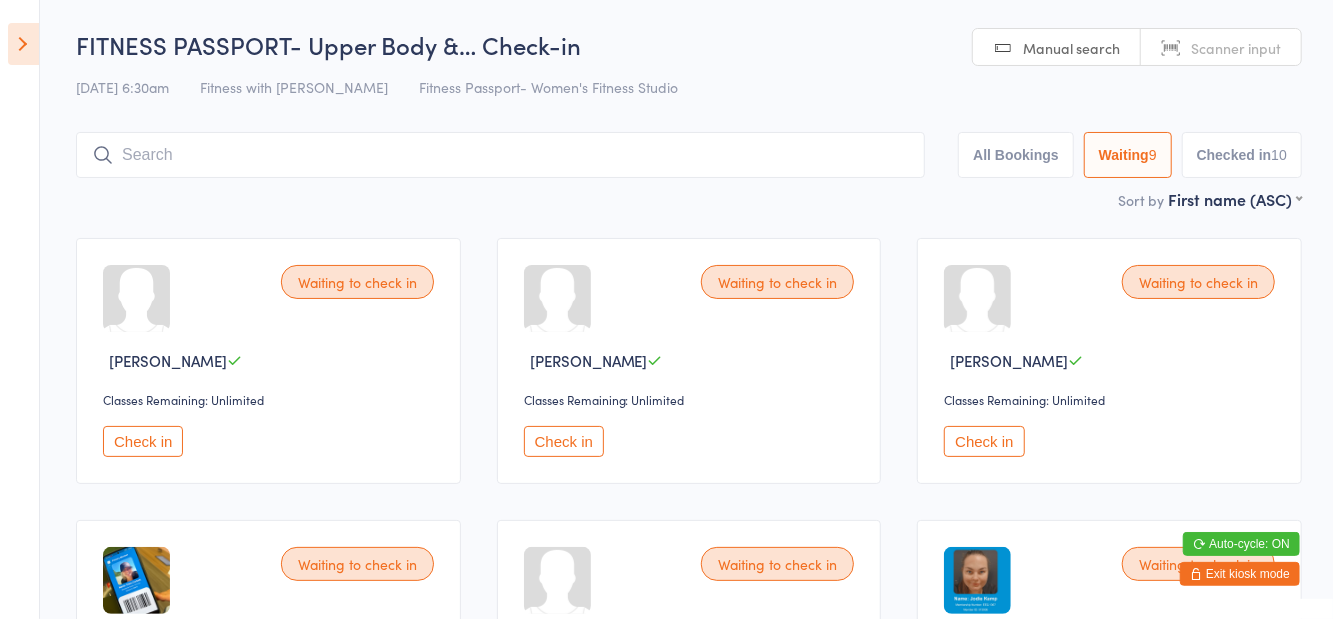 click on "Check in" at bounding box center [984, 441] 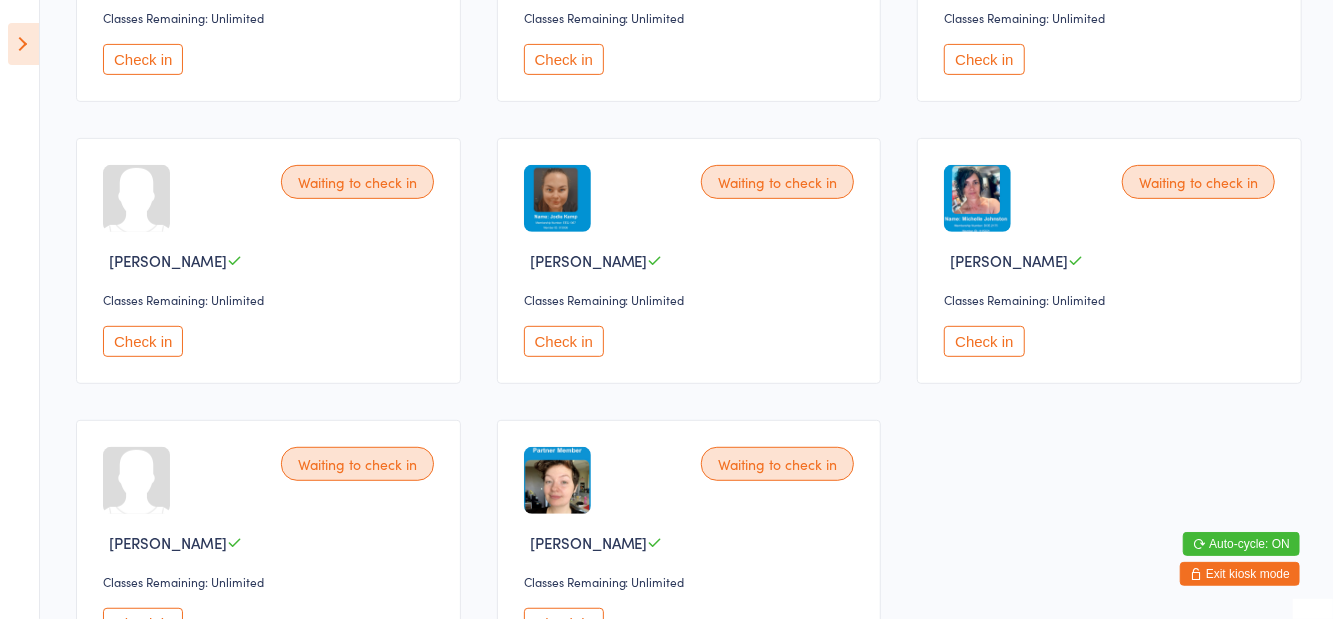 scroll, scrollTop: 428, scrollLeft: 0, axis: vertical 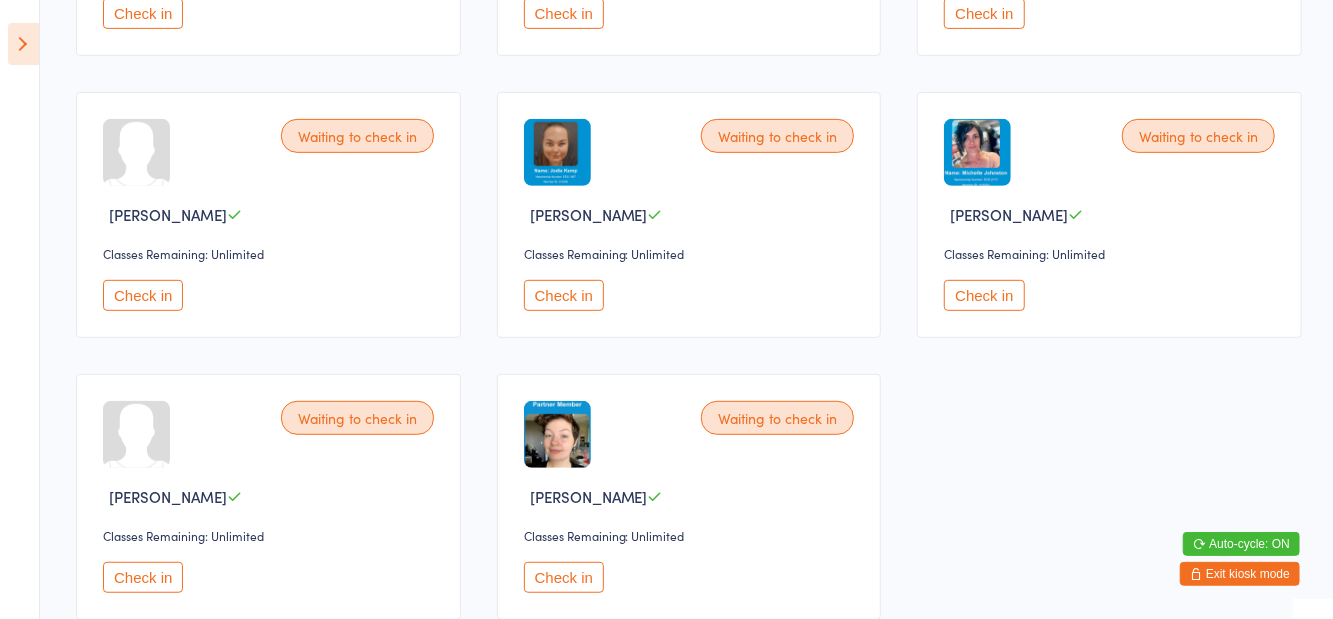click on "Check in" at bounding box center (143, 577) 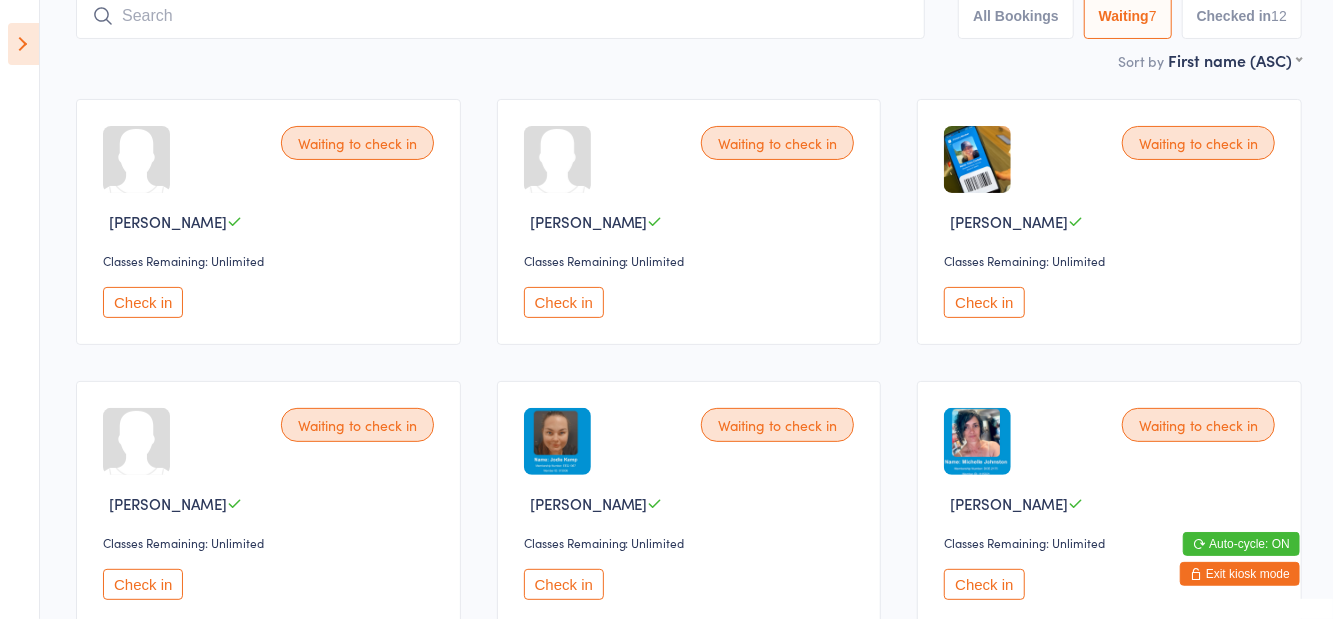 scroll, scrollTop: 163, scrollLeft: 0, axis: vertical 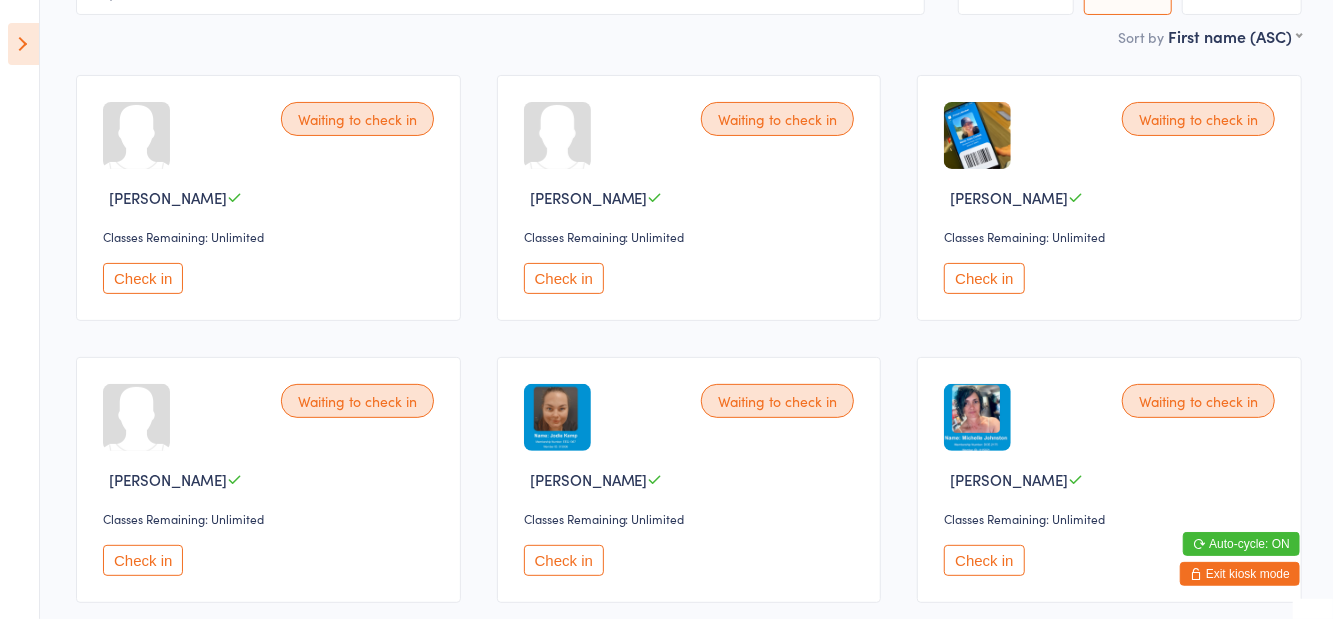 click on "Check in" at bounding box center (143, 560) 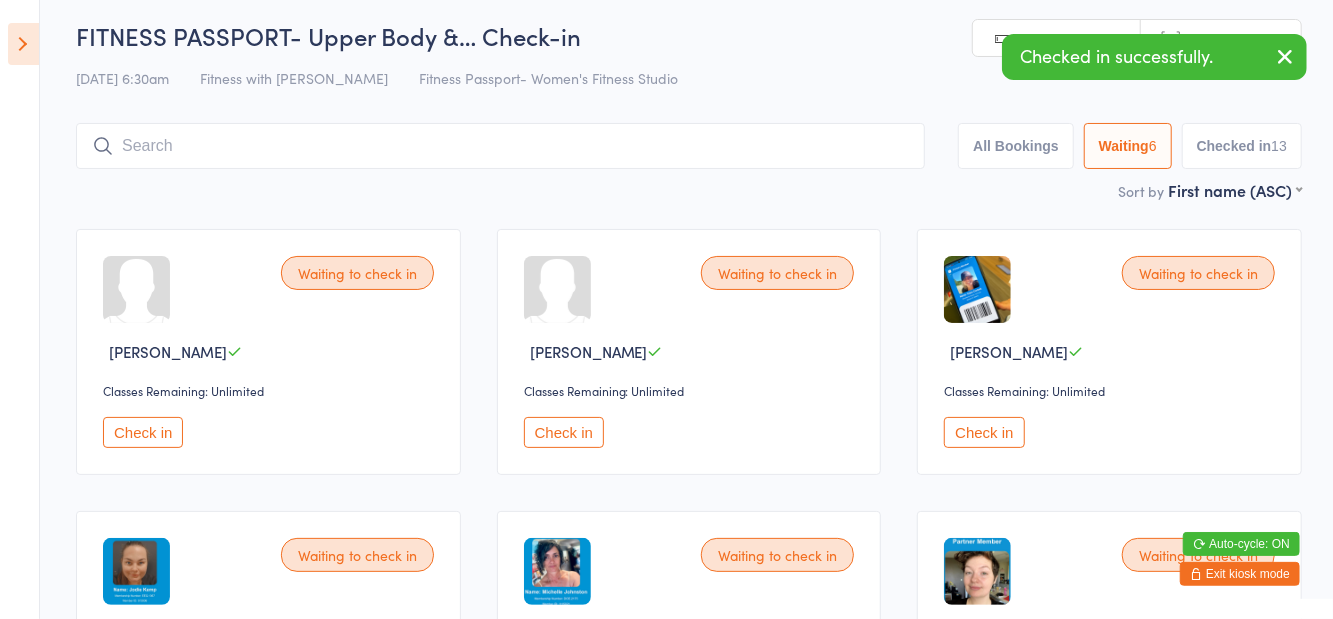 scroll, scrollTop: 0, scrollLeft: 0, axis: both 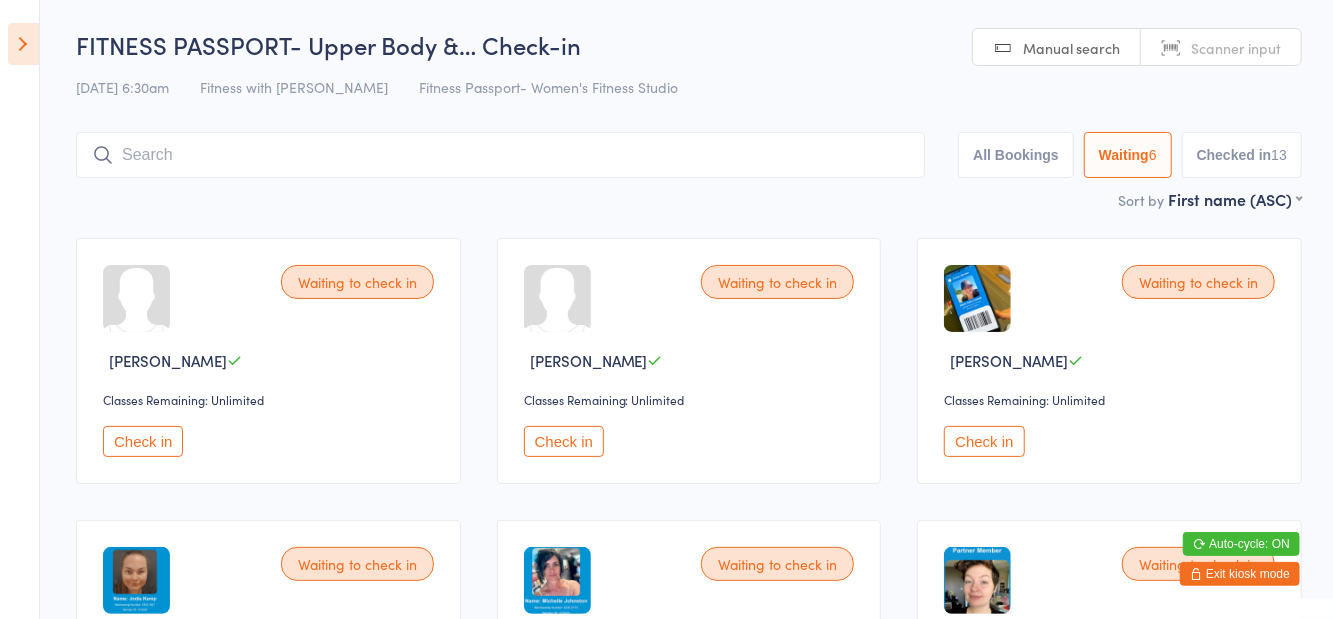 click on "Check in" at bounding box center [984, 441] 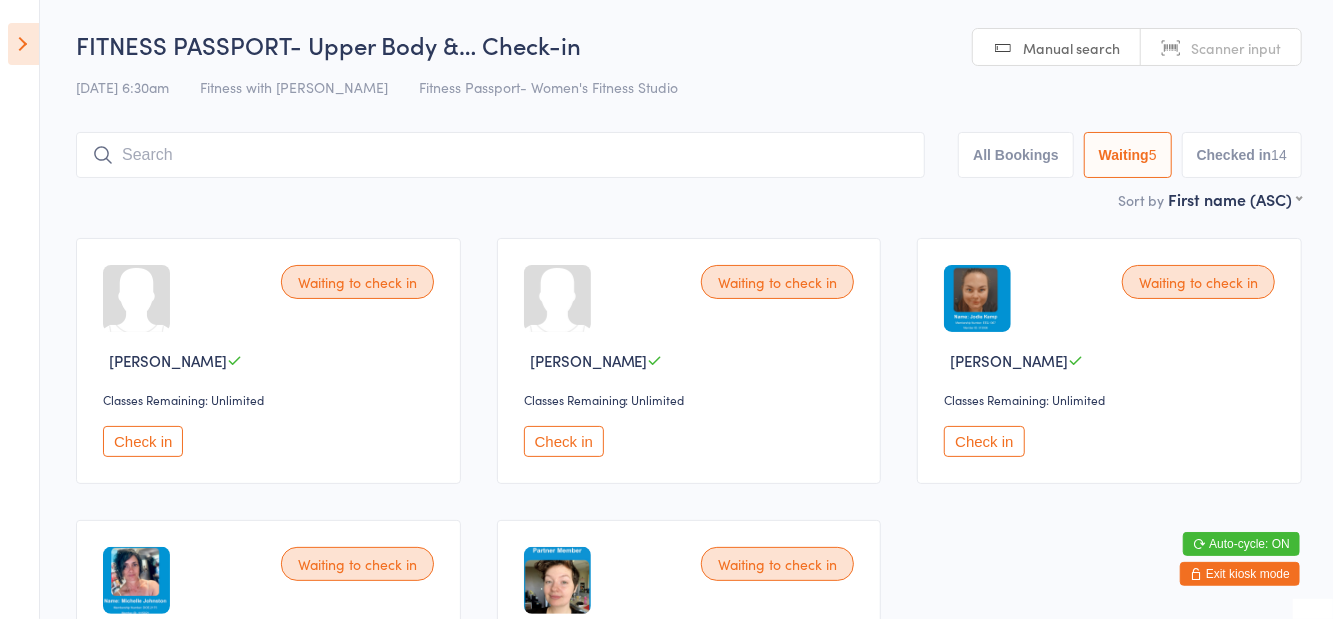 click at bounding box center (500, 155) 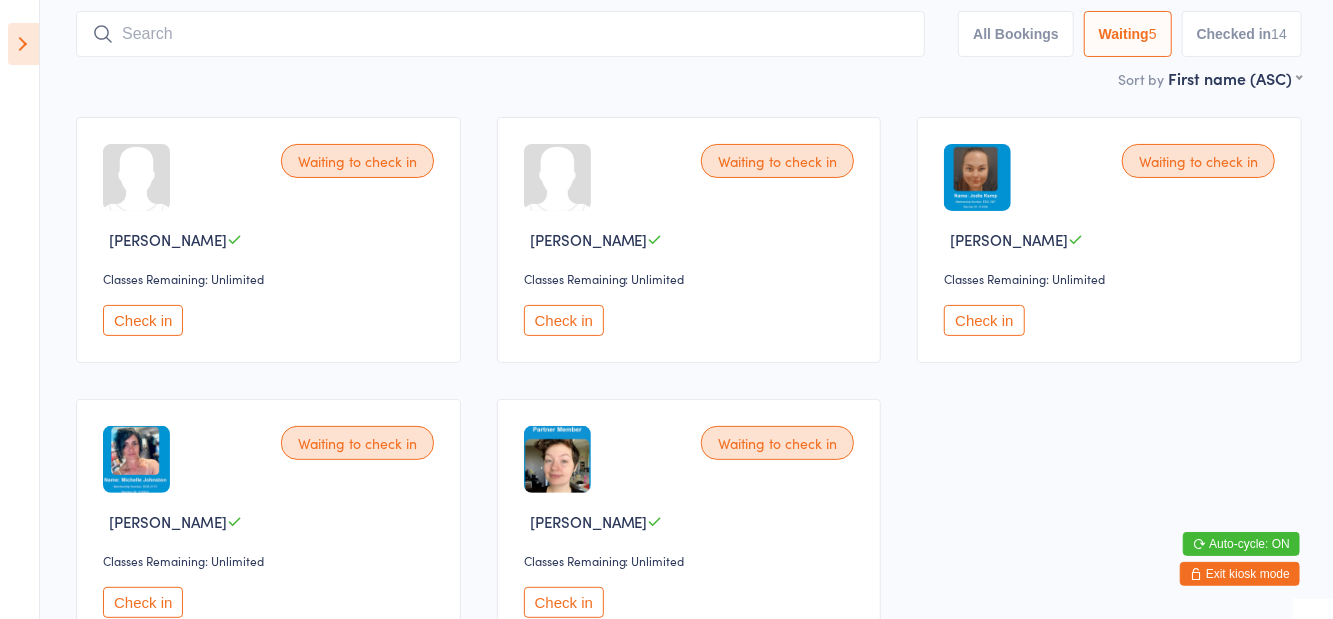 scroll, scrollTop: 133, scrollLeft: 0, axis: vertical 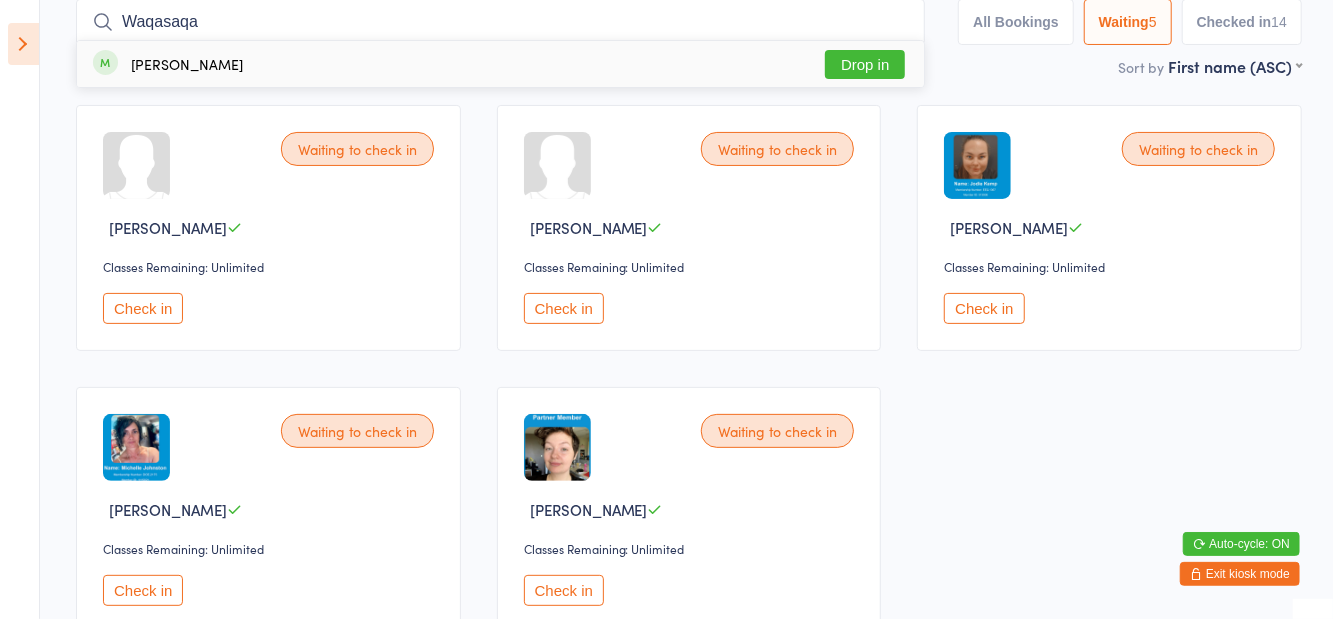 type on "Waqasaqa" 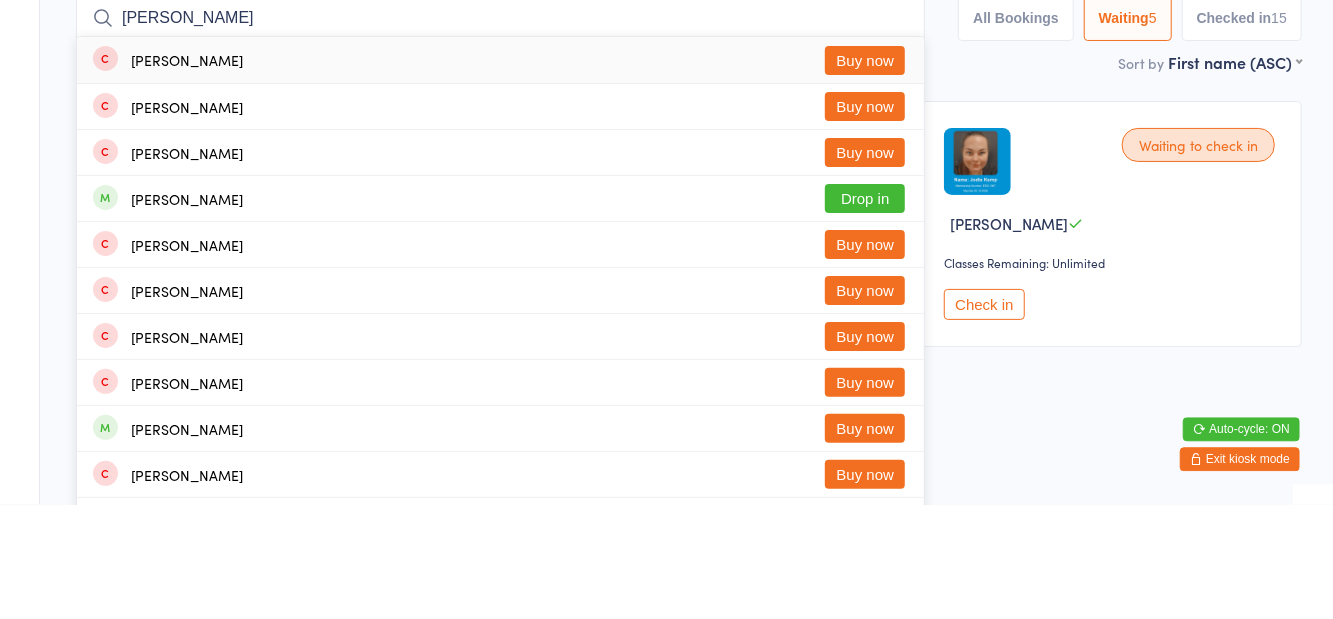 scroll, scrollTop: 22, scrollLeft: 0, axis: vertical 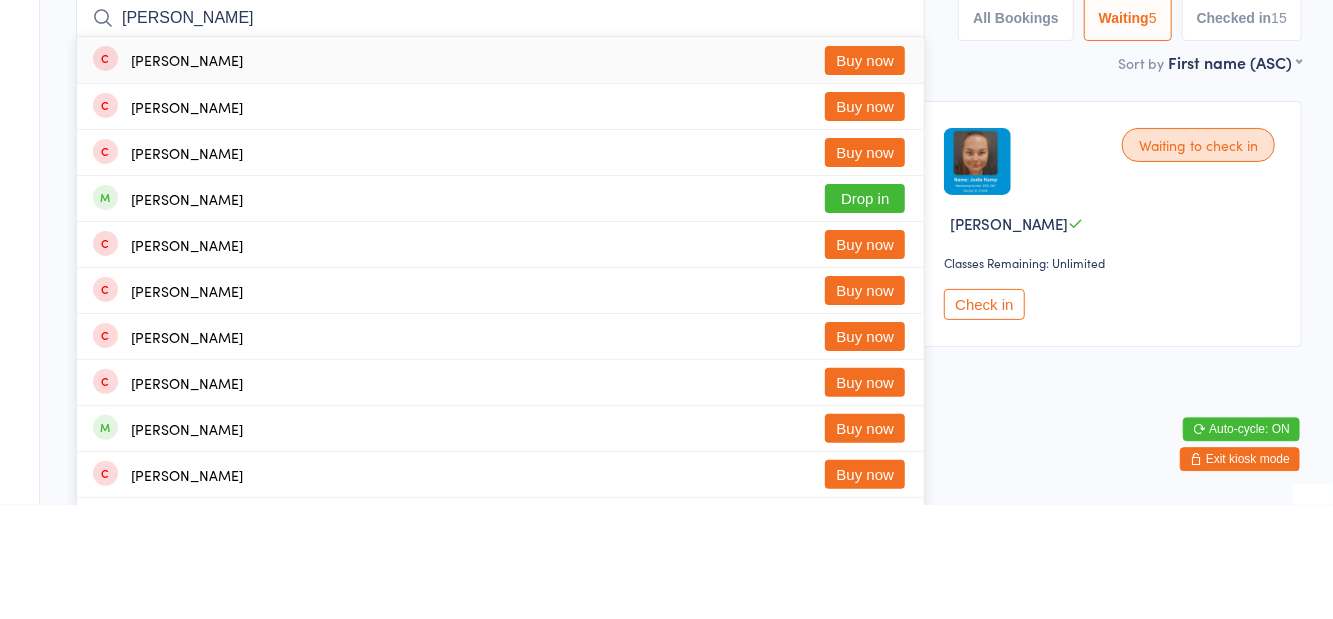 type on "[PERSON_NAME]" 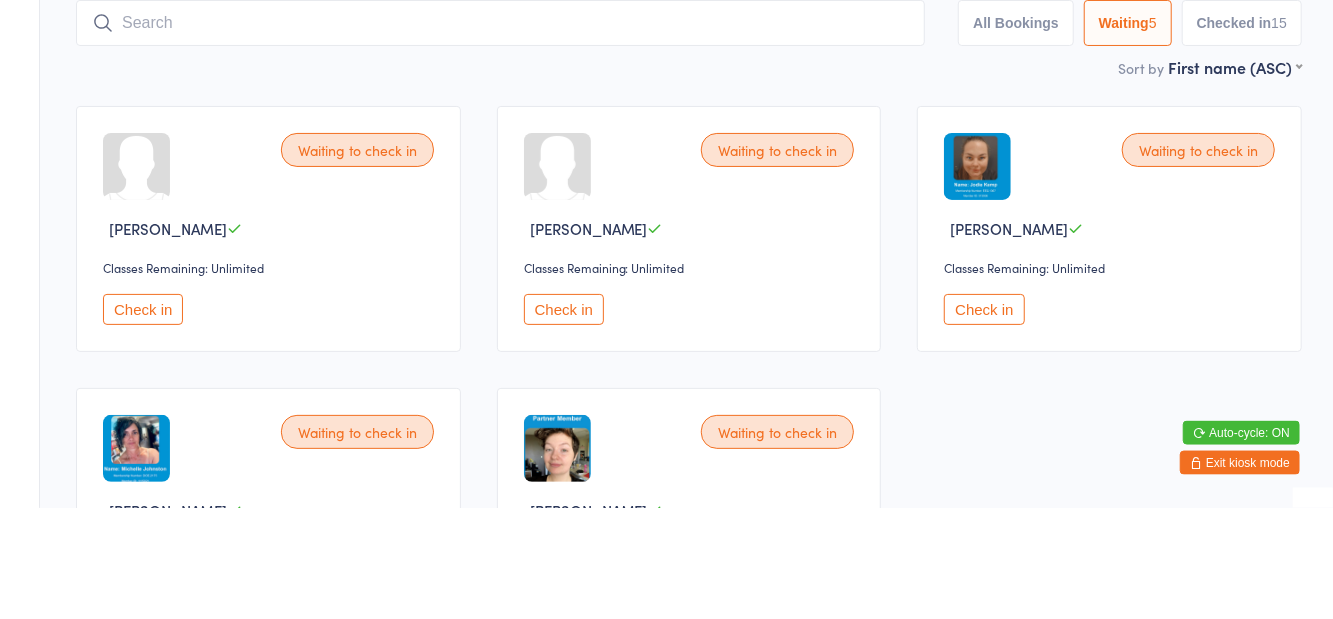 scroll, scrollTop: 22, scrollLeft: 0, axis: vertical 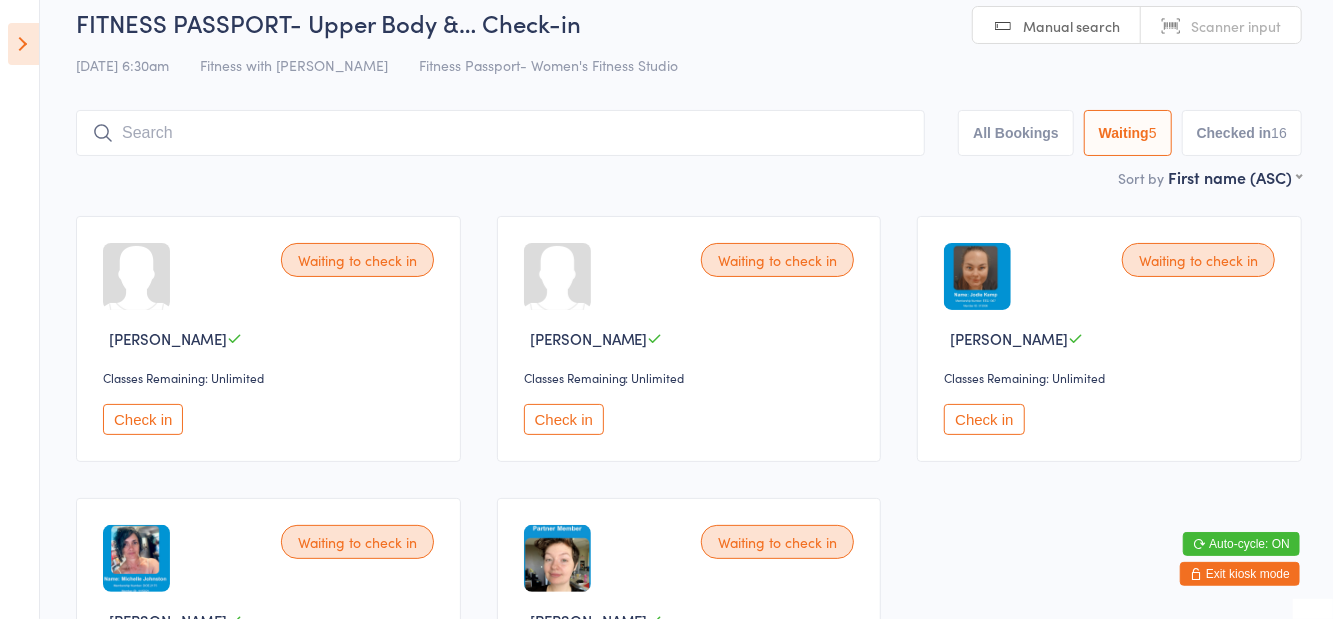 click on "Checked in  16" at bounding box center [1242, 133] 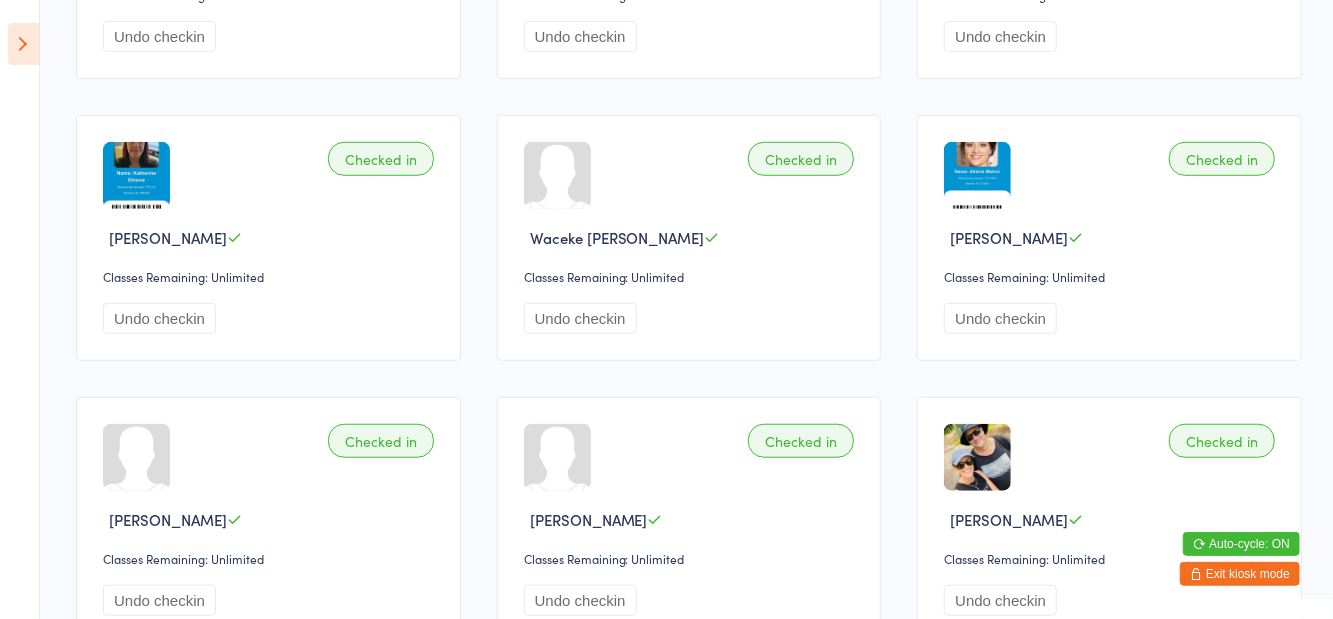 scroll, scrollTop: 703, scrollLeft: 0, axis: vertical 